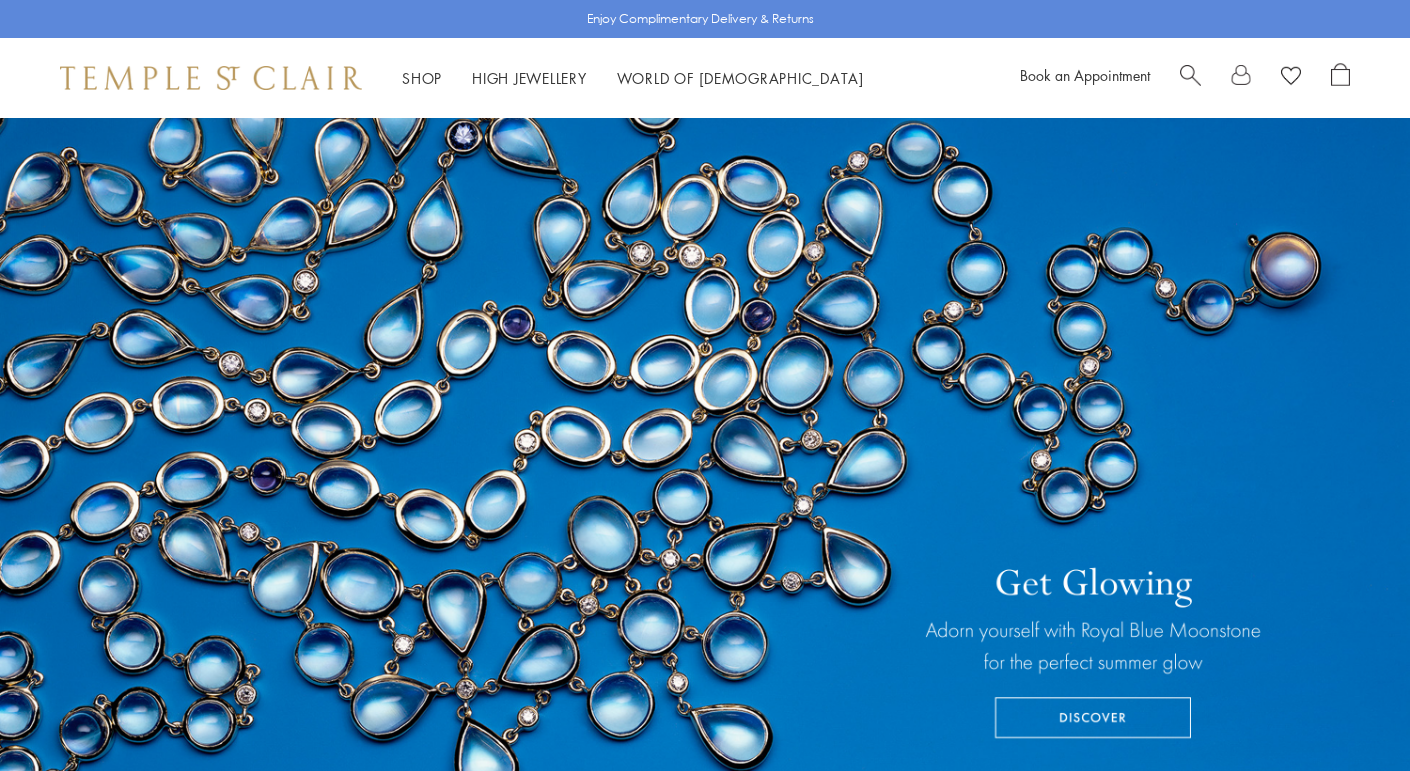 scroll, scrollTop: 0, scrollLeft: 0, axis: both 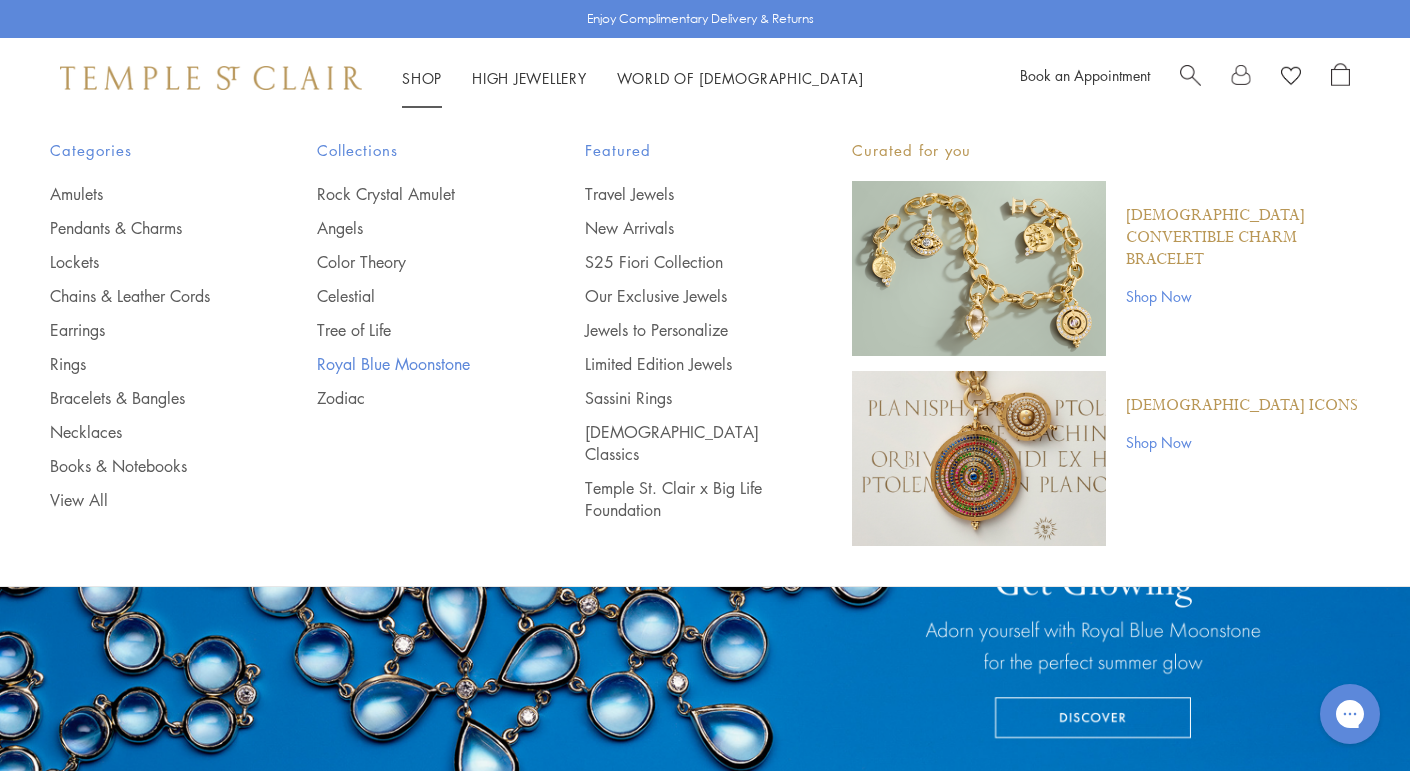 click on "Royal Blue Moonstone" at bounding box center (410, 364) 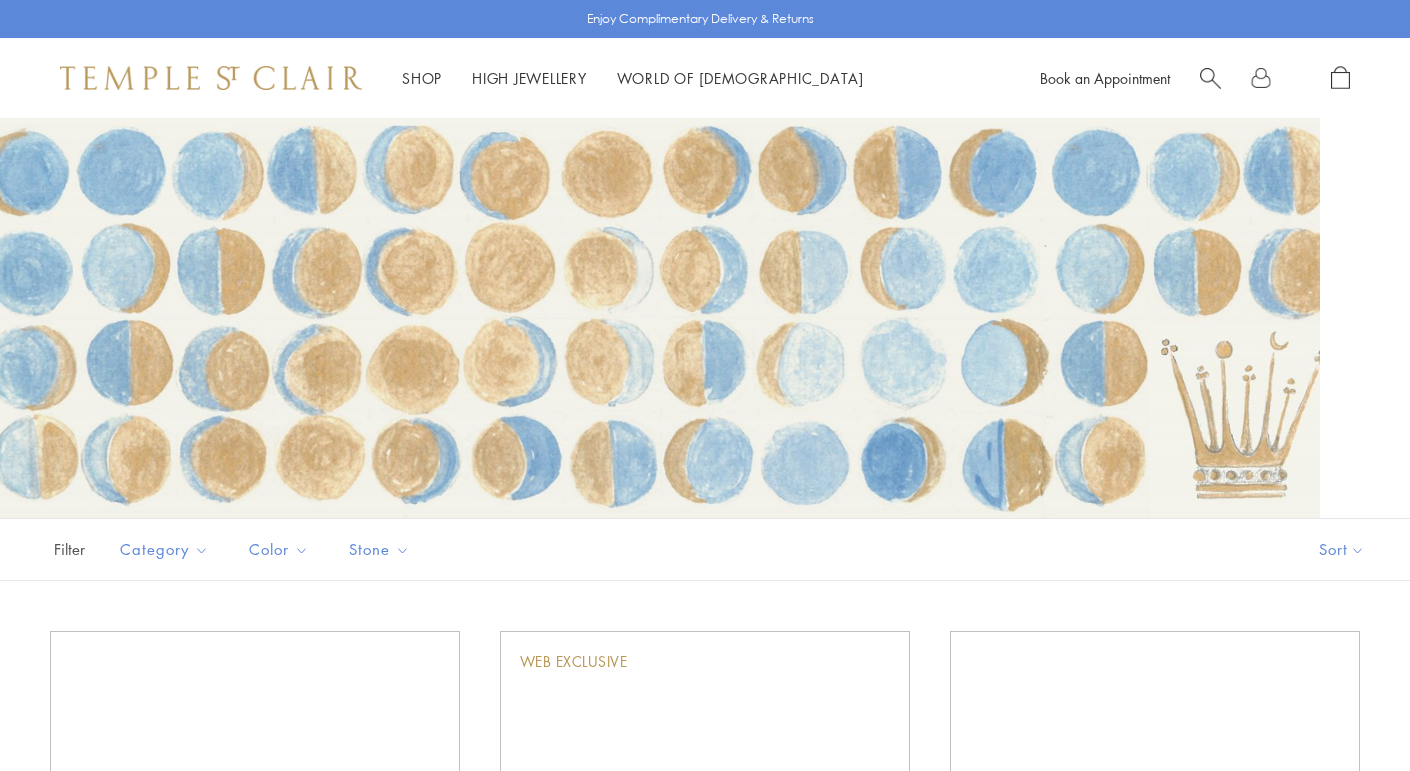 scroll, scrollTop: 0, scrollLeft: 0, axis: both 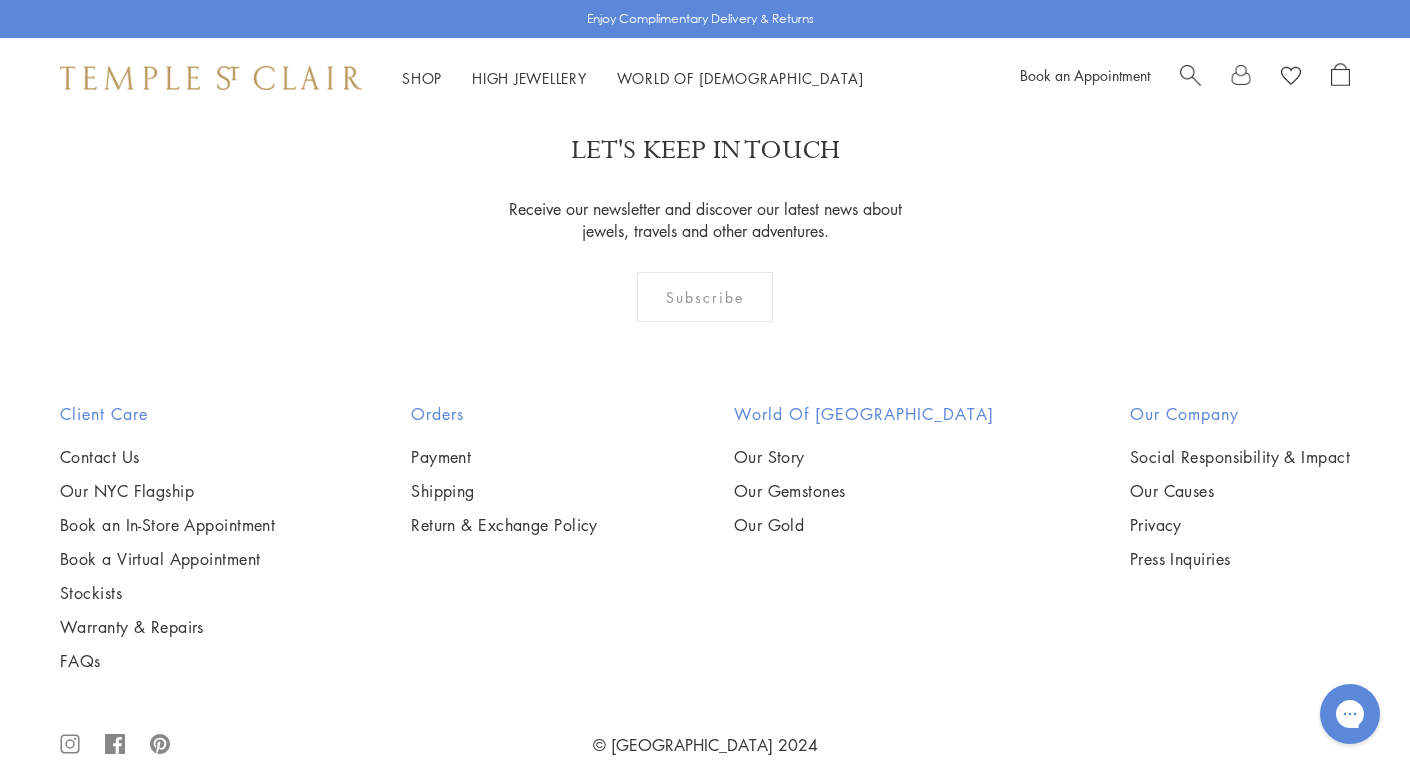 click at bounding box center [0, 0] 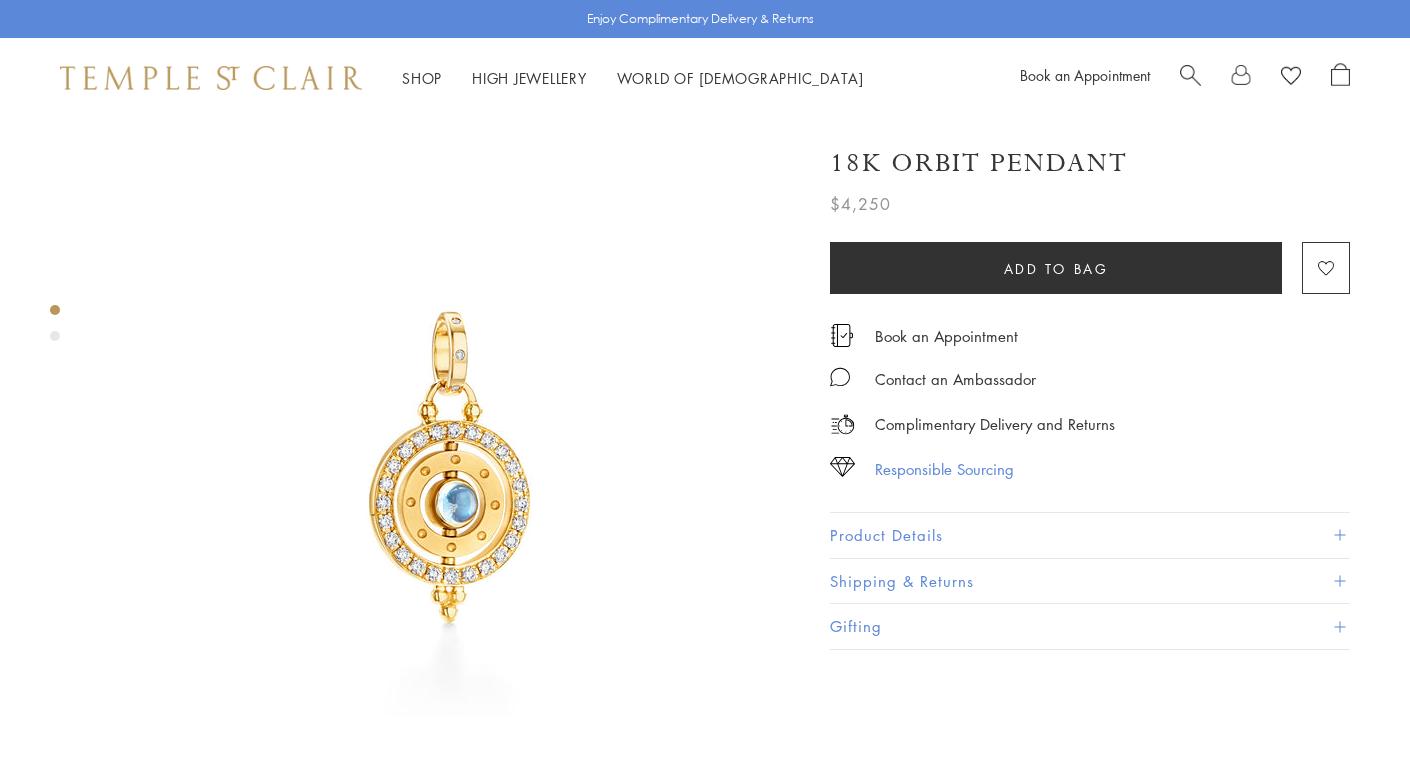 scroll, scrollTop: 0, scrollLeft: 0, axis: both 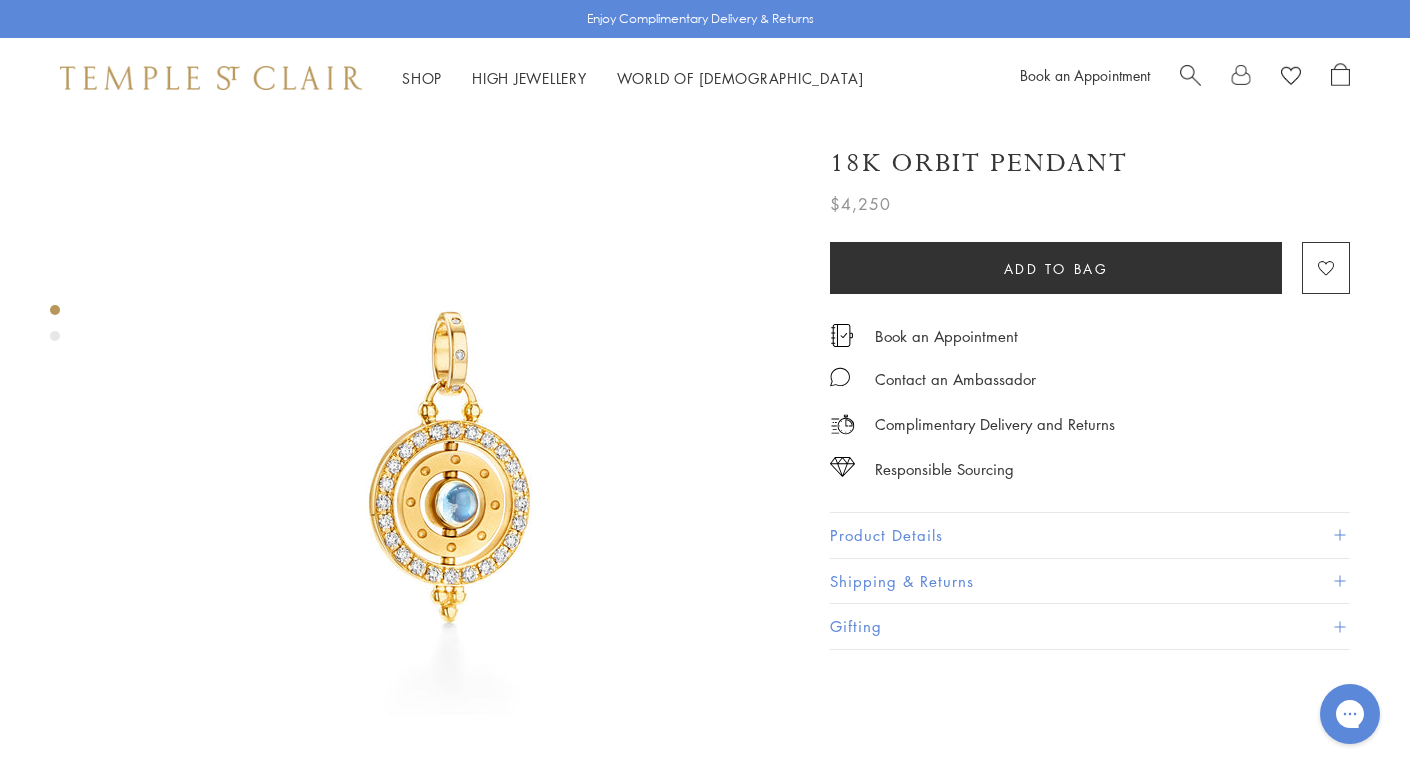 click on "Product Details" at bounding box center (1090, 535) 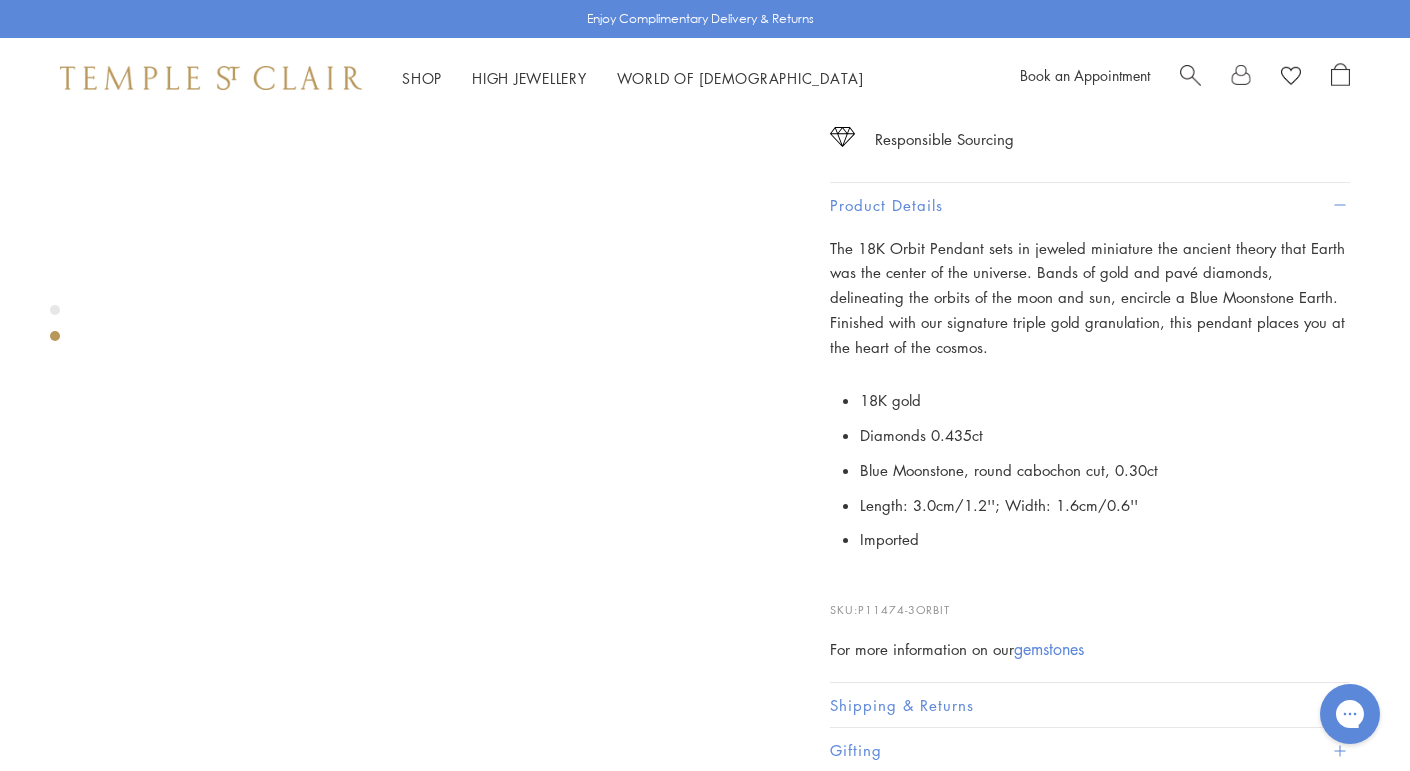 scroll, scrollTop: 628, scrollLeft: 0, axis: vertical 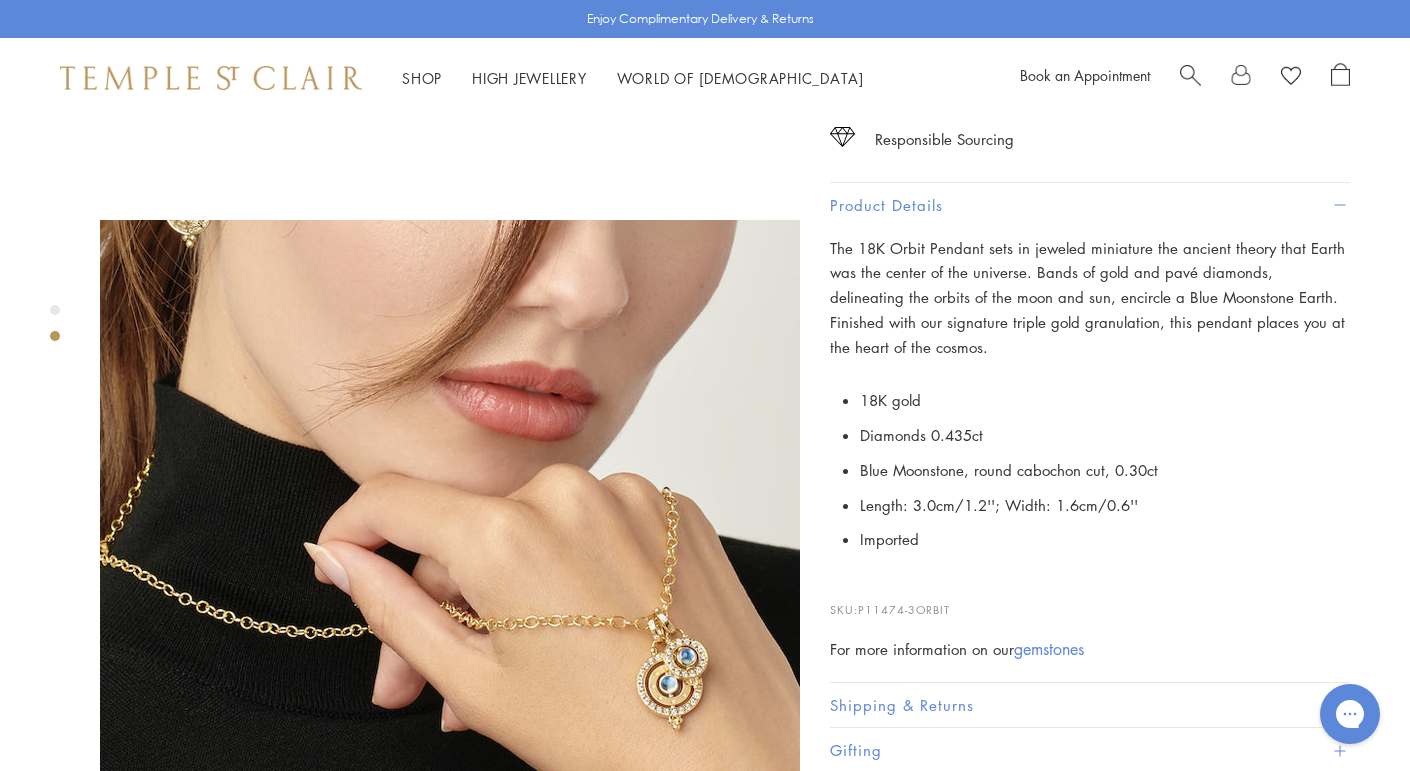click on "Length:    3.0cm/1.2''; Width: 1.6cm/0.6''" at bounding box center (1105, 505) 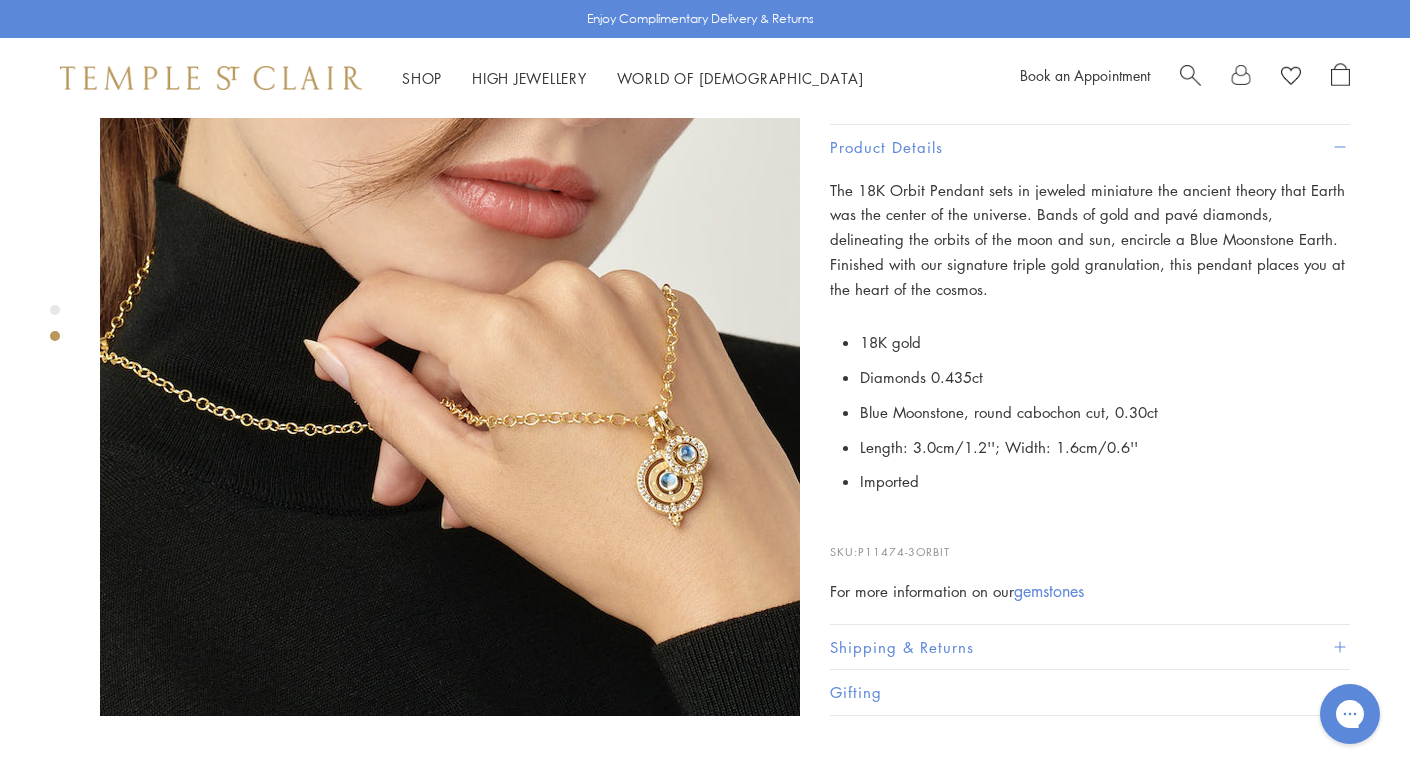 scroll, scrollTop: 841, scrollLeft: 0, axis: vertical 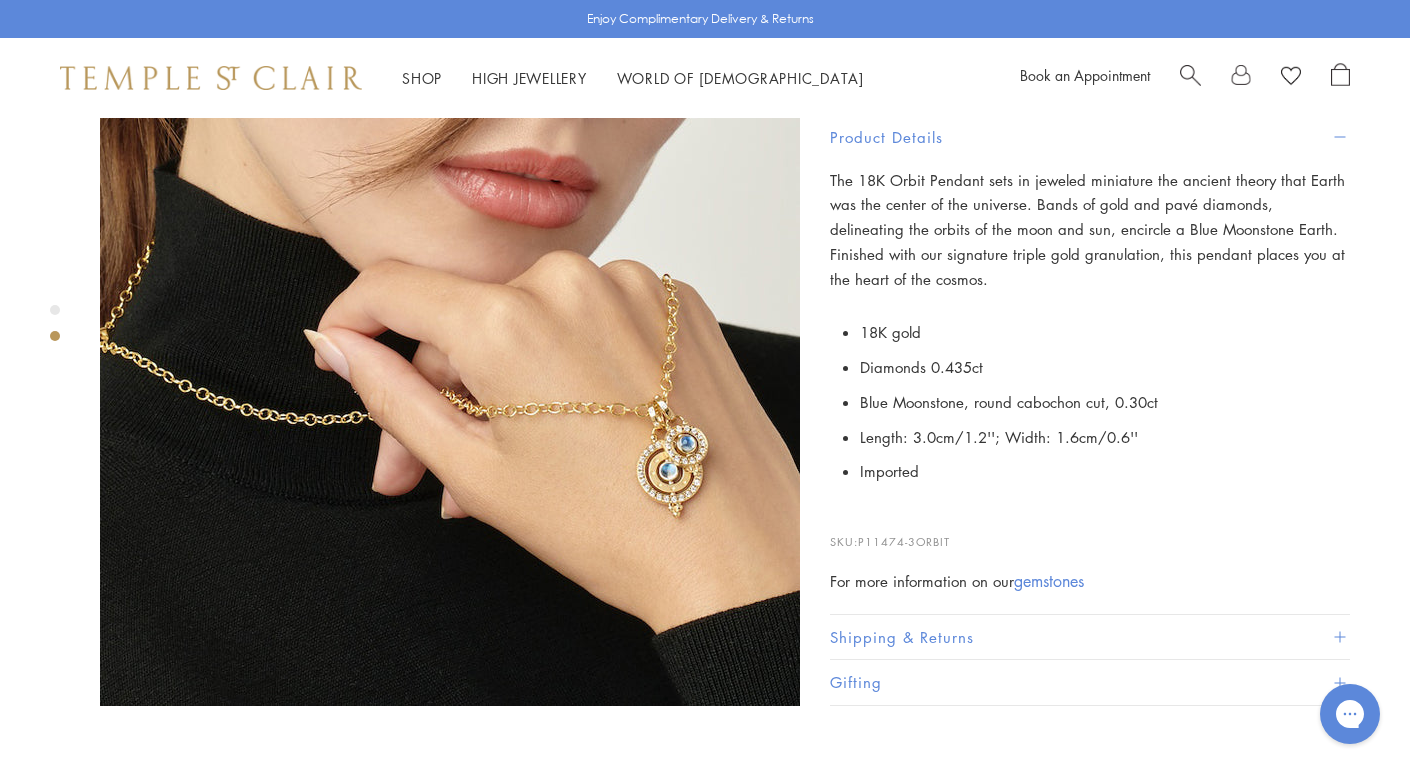 click at bounding box center (450, 356) 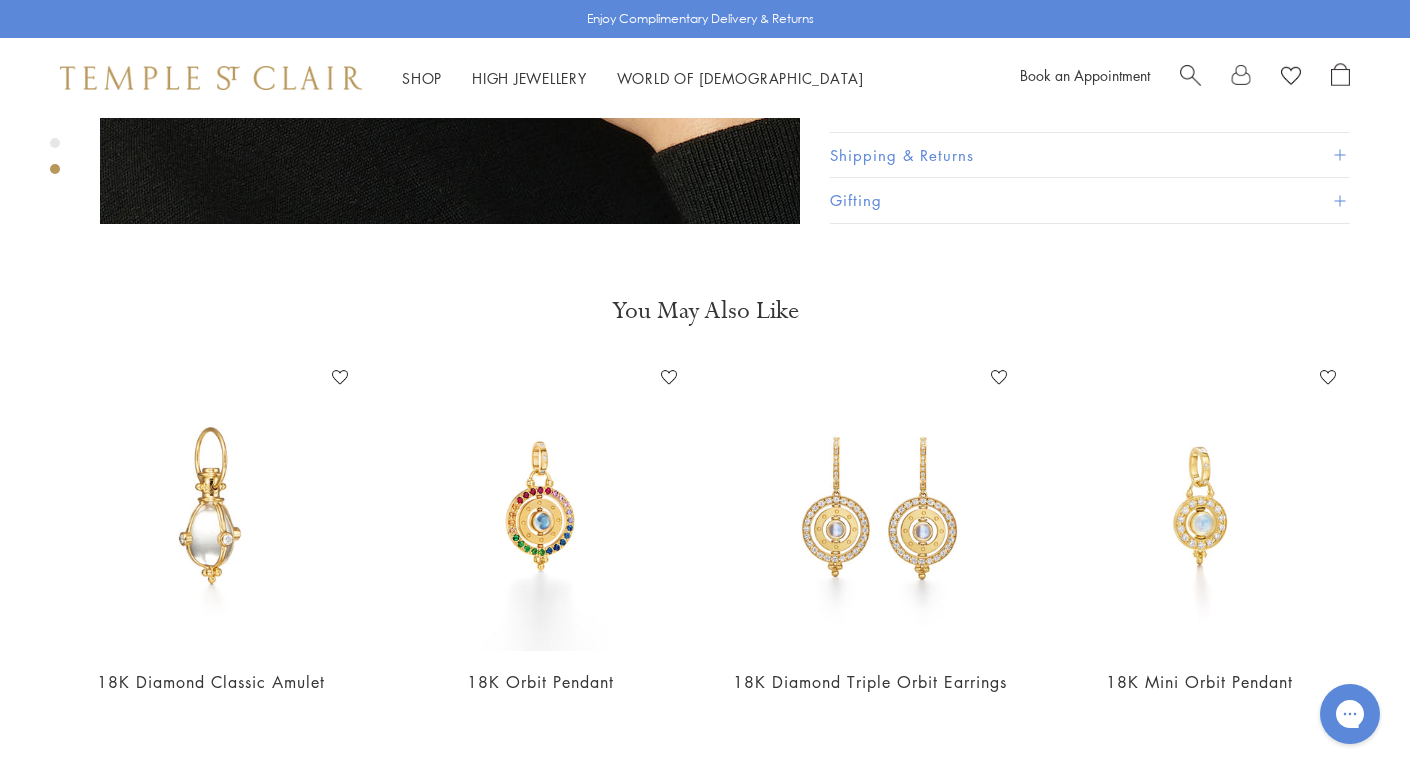 scroll, scrollTop: 1326, scrollLeft: 0, axis: vertical 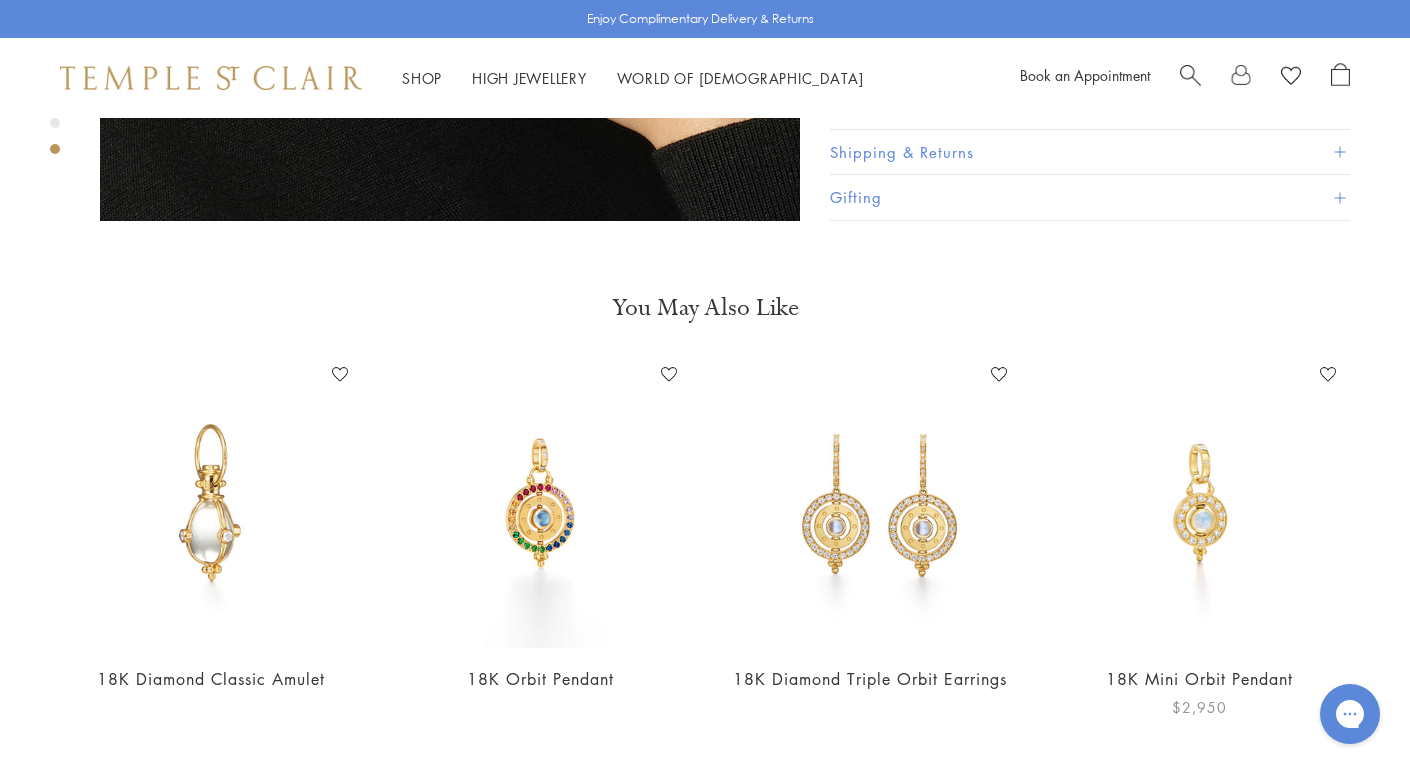 click at bounding box center [1200, 504] 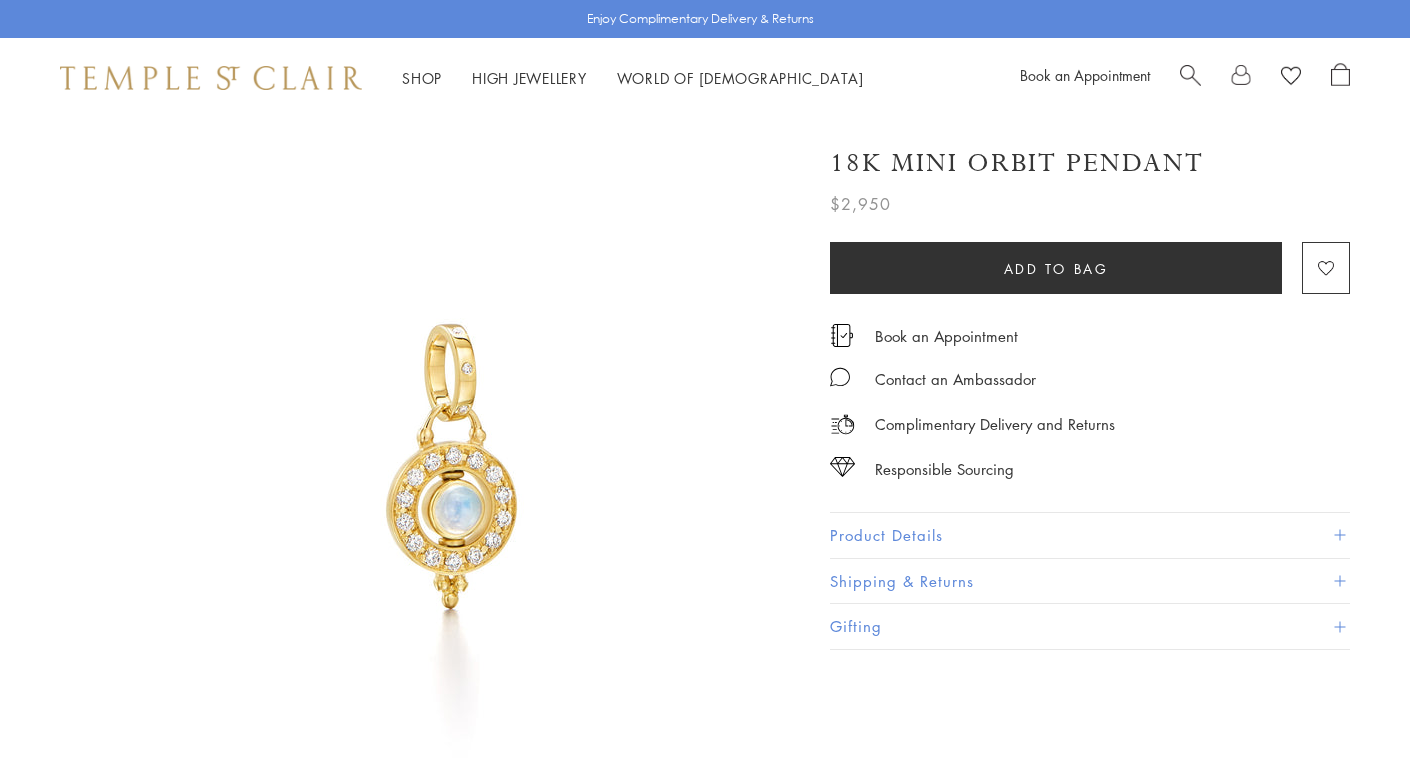 scroll, scrollTop: 0, scrollLeft: 0, axis: both 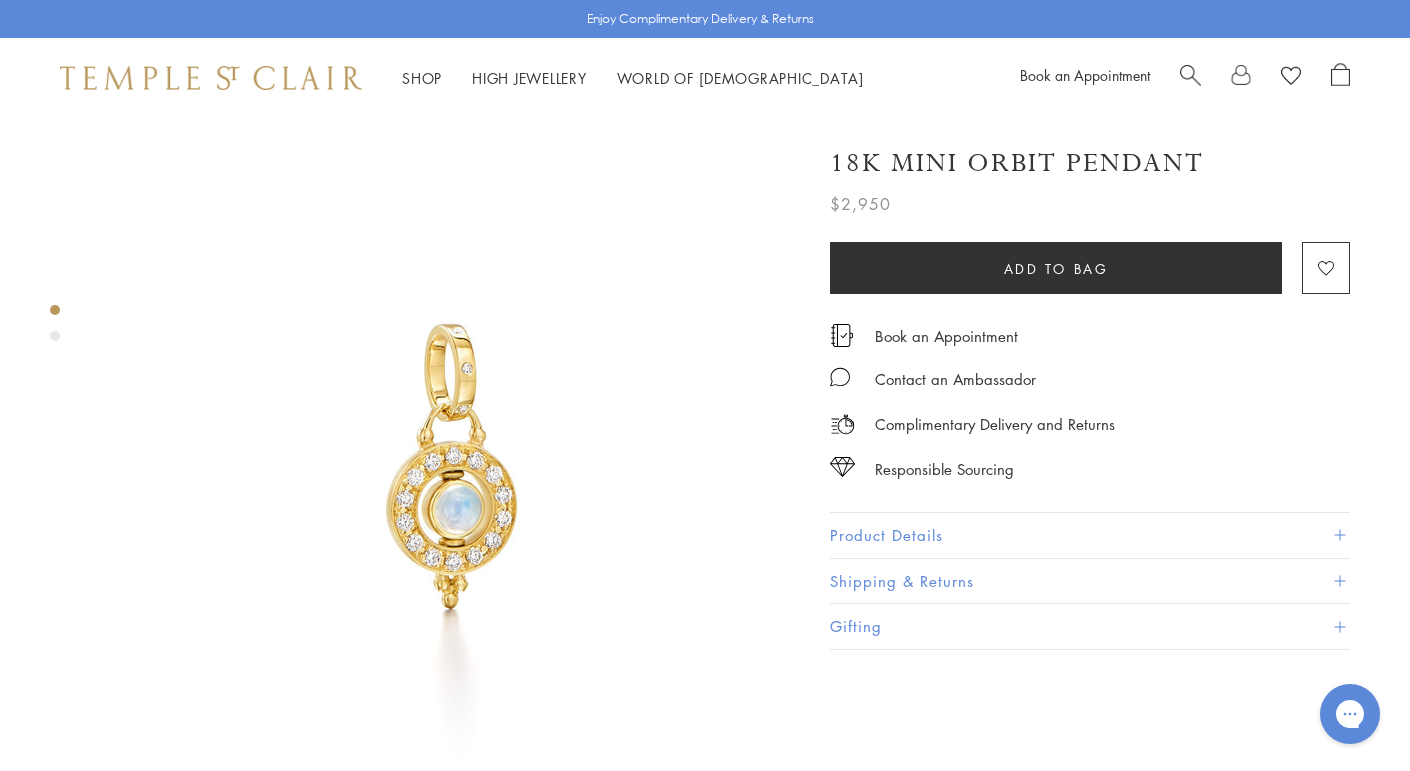click on "Product Details" at bounding box center [1090, 535] 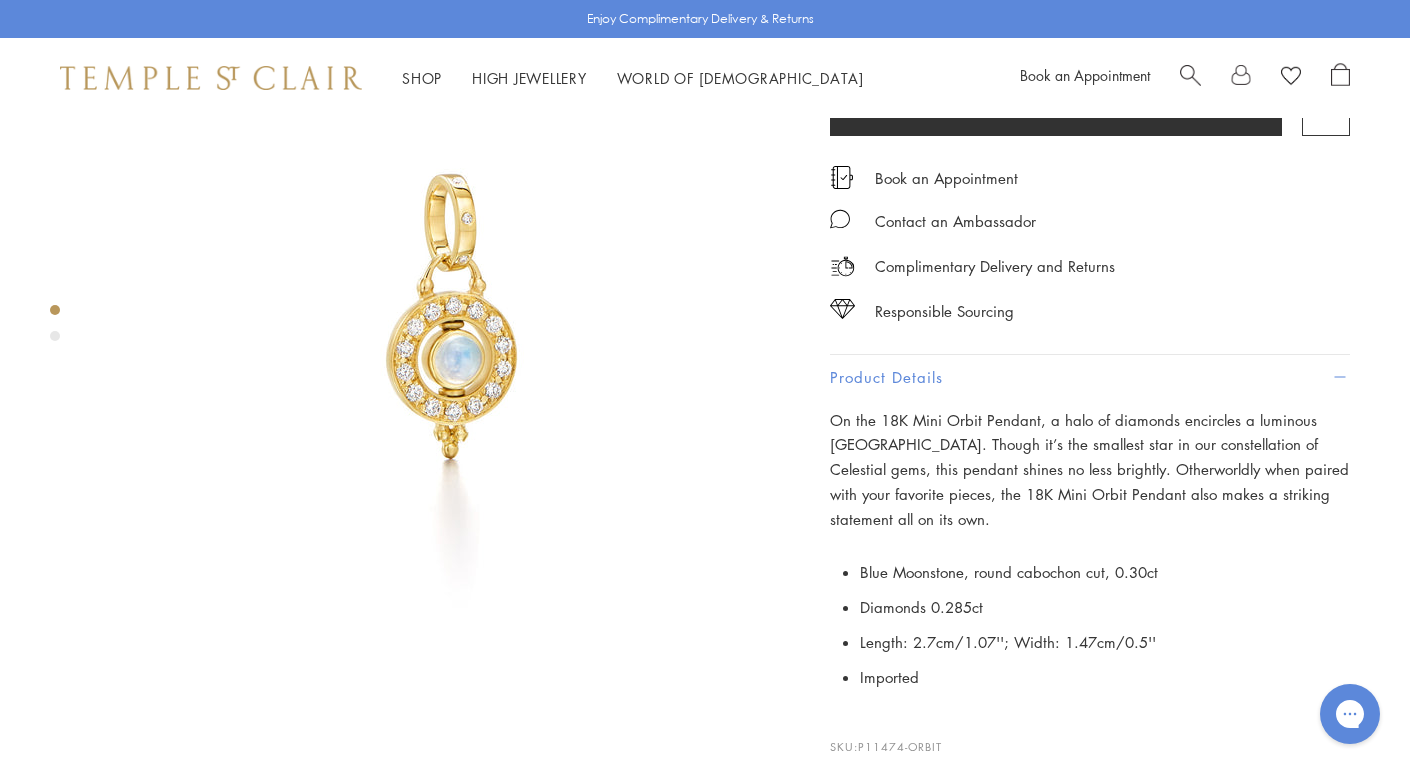 scroll, scrollTop: 153, scrollLeft: 0, axis: vertical 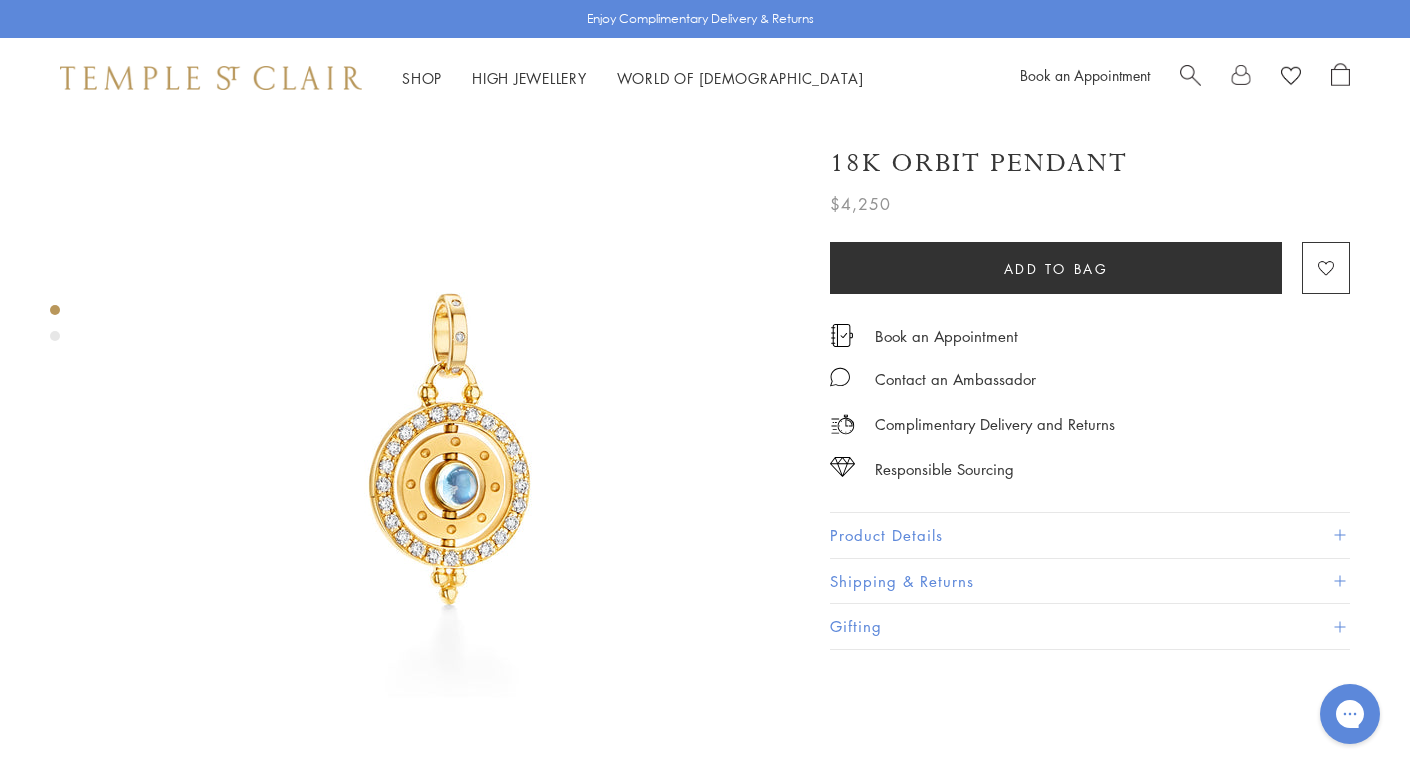 click on "Product Details" at bounding box center (1090, 535) 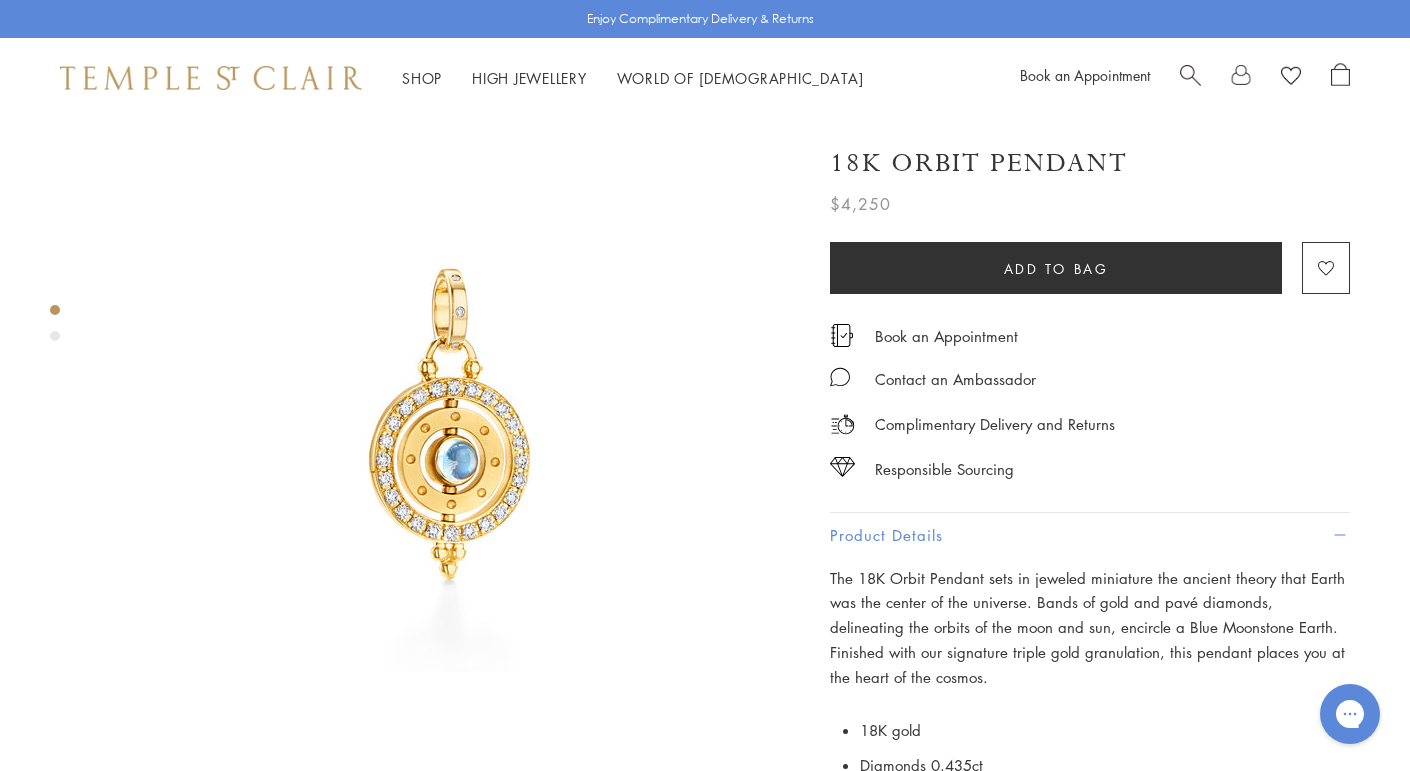 scroll, scrollTop: 0, scrollLeft: 0, axis: both 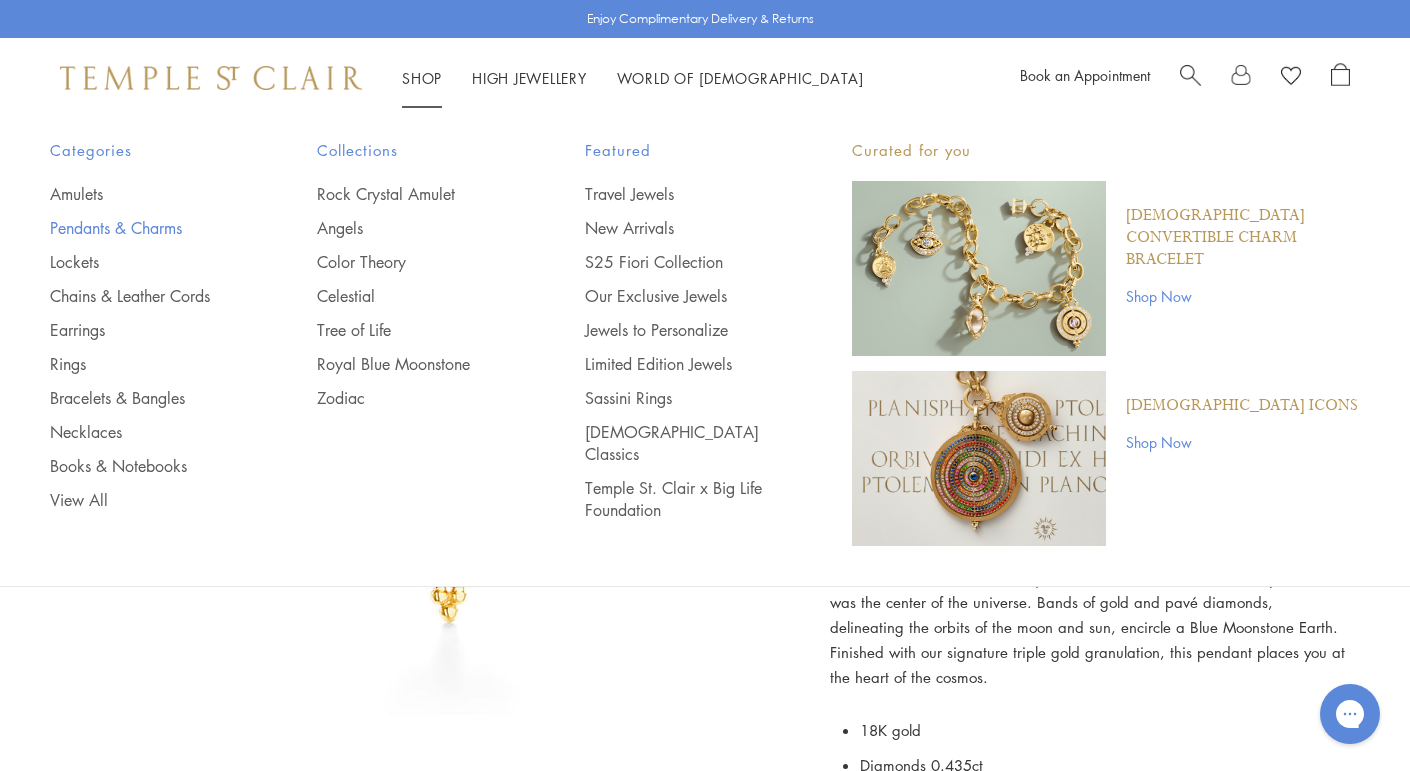 click on "Pendants & Charms" at bounding box center [143, 228] 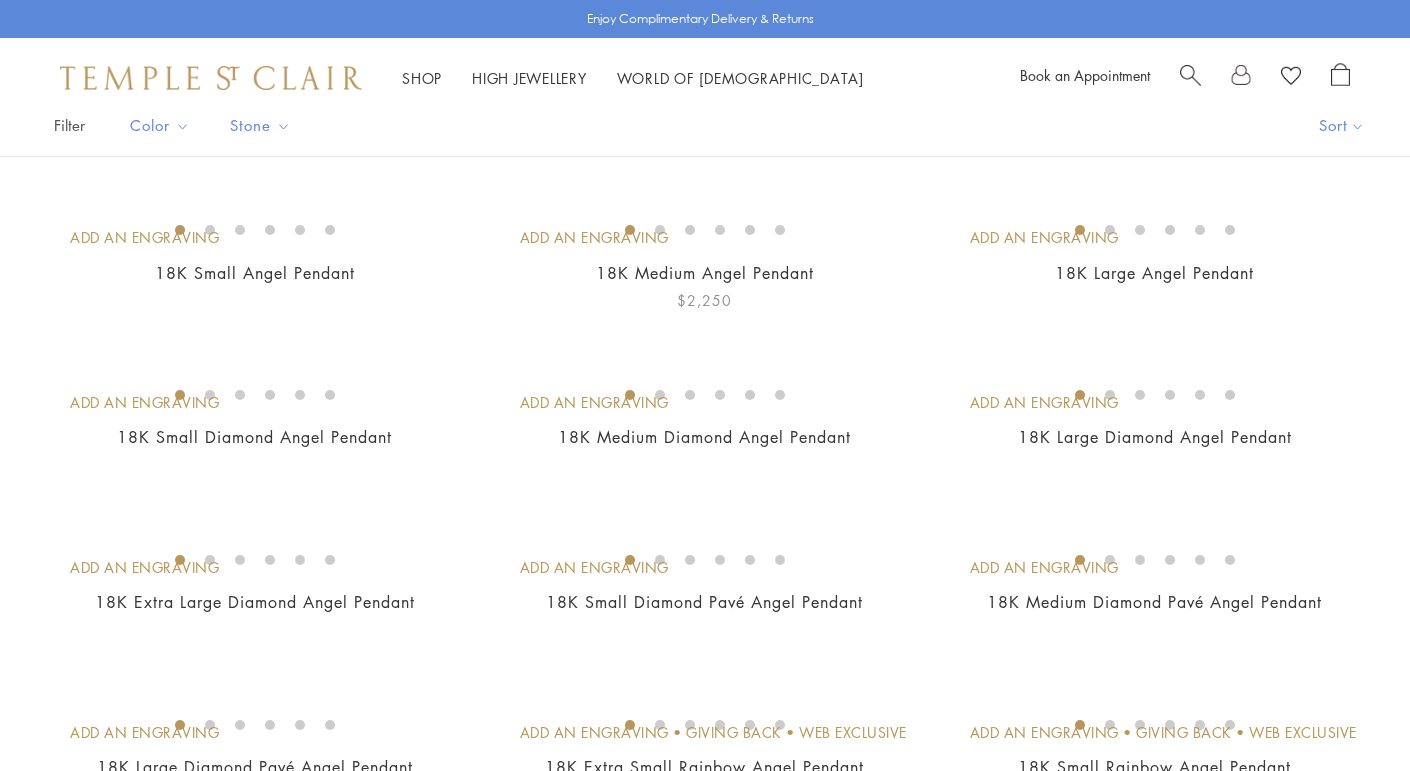 scroll, scrollTop: 229, scrollLeft: 0, axis: vertical 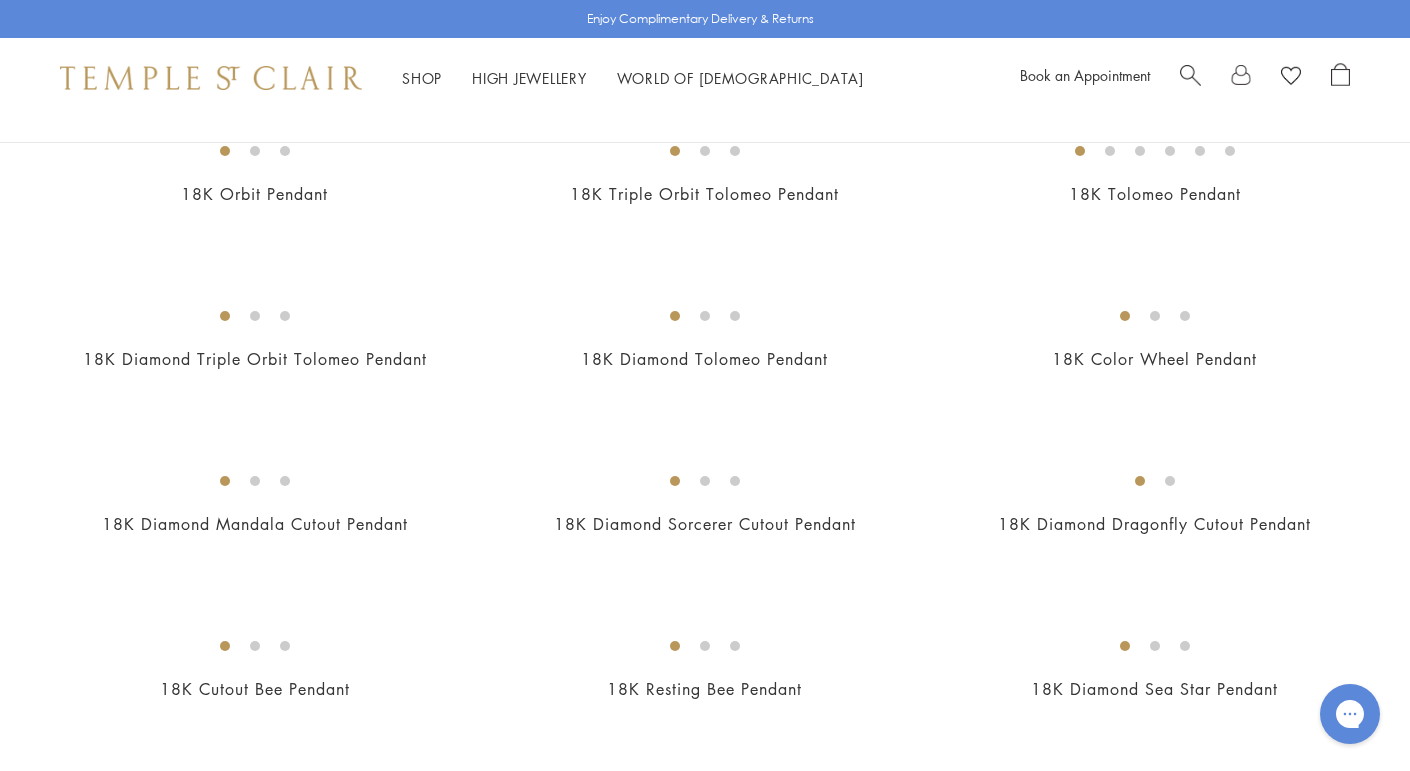 click at bounding box center [0, 0] 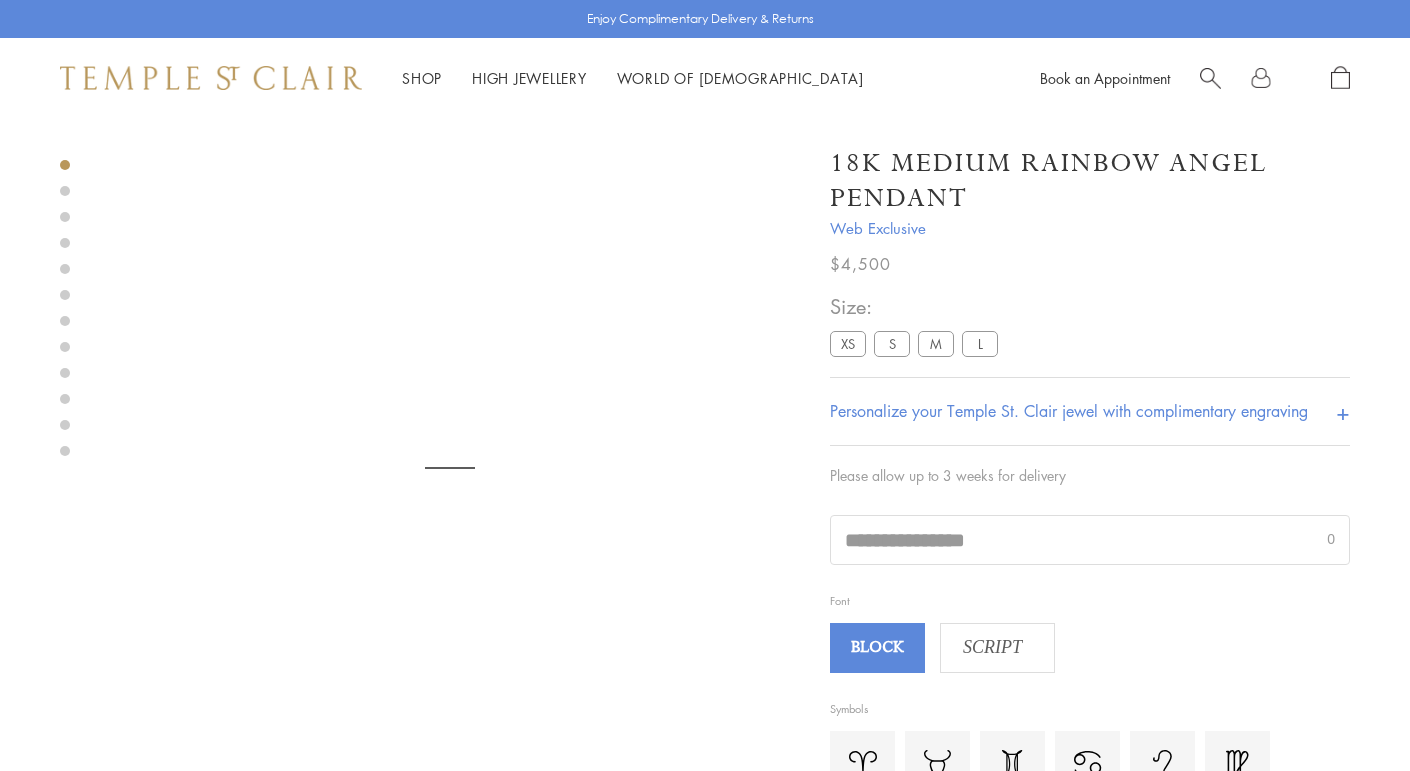 scroll, scrollTop: 0, scrollLeft: 0, axis: both 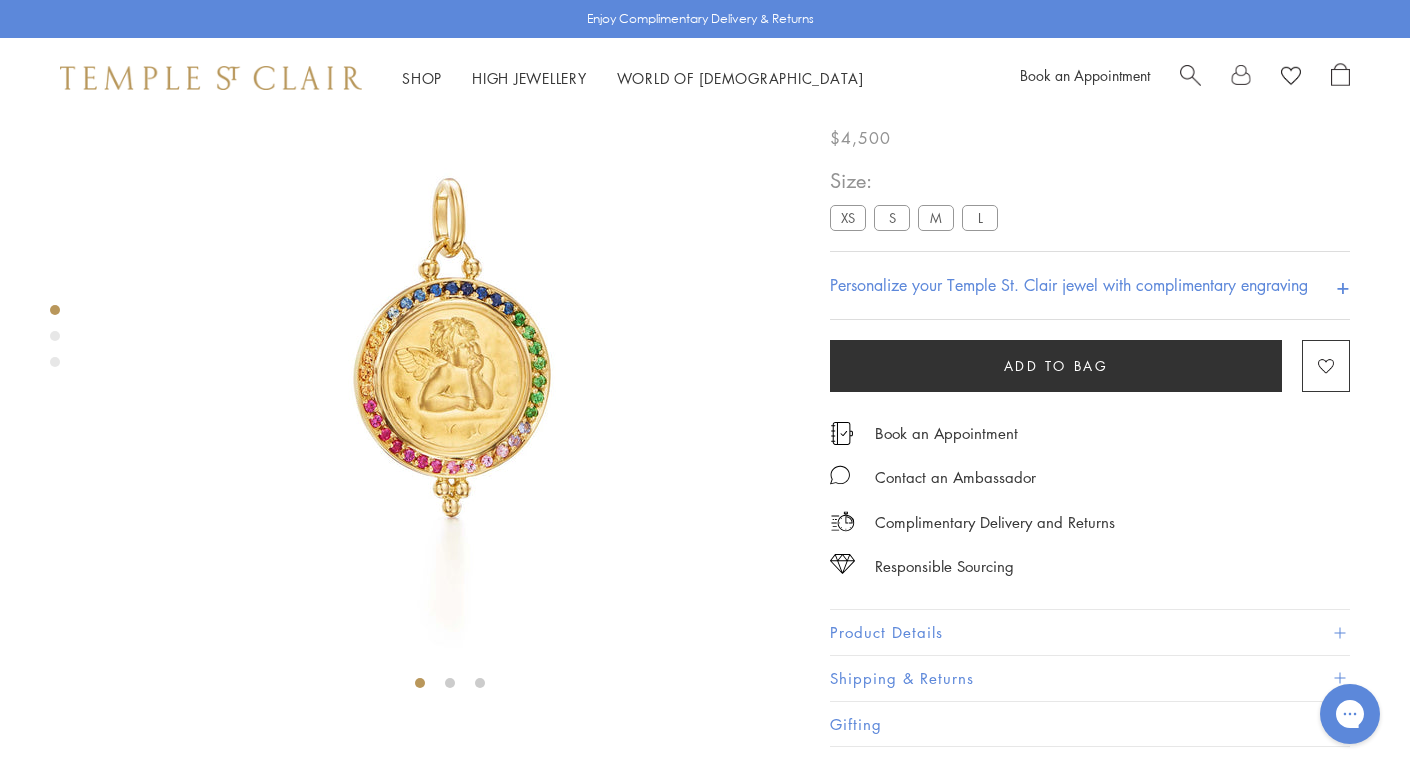 click on "Product Details" at bounding box center [1090, 632] 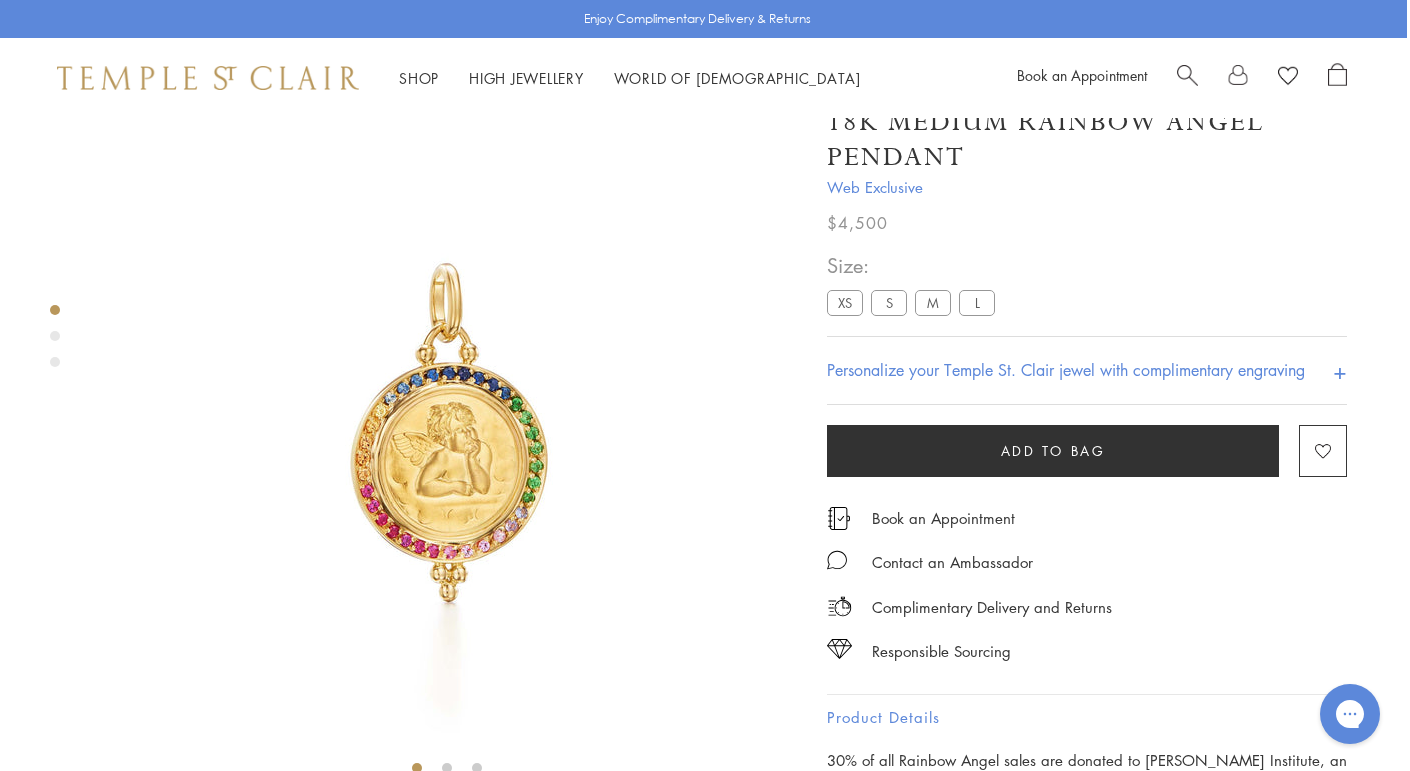 scroll, scrollTop: 33, scrollLeft: 3, axis: both 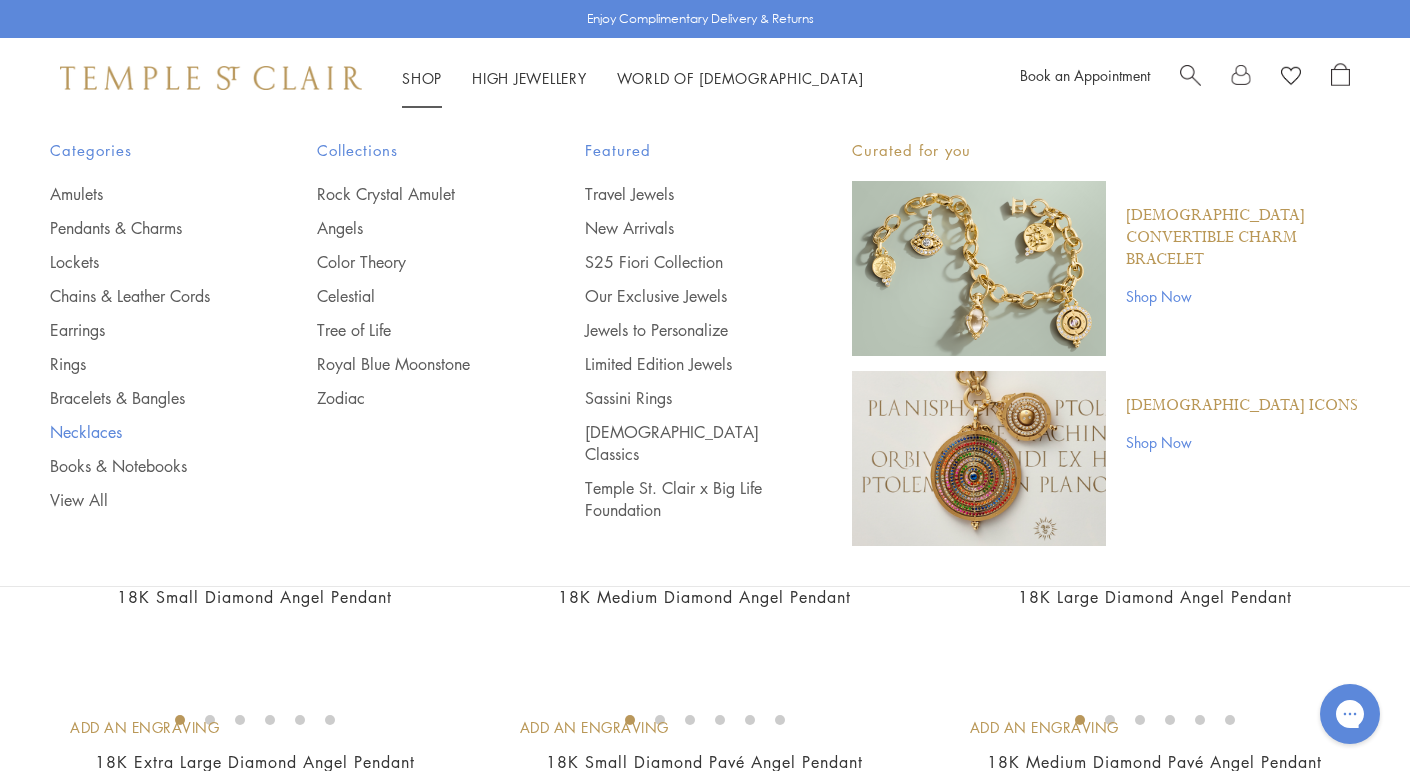 click on "Necklaces" at bounding box center (143, 432) 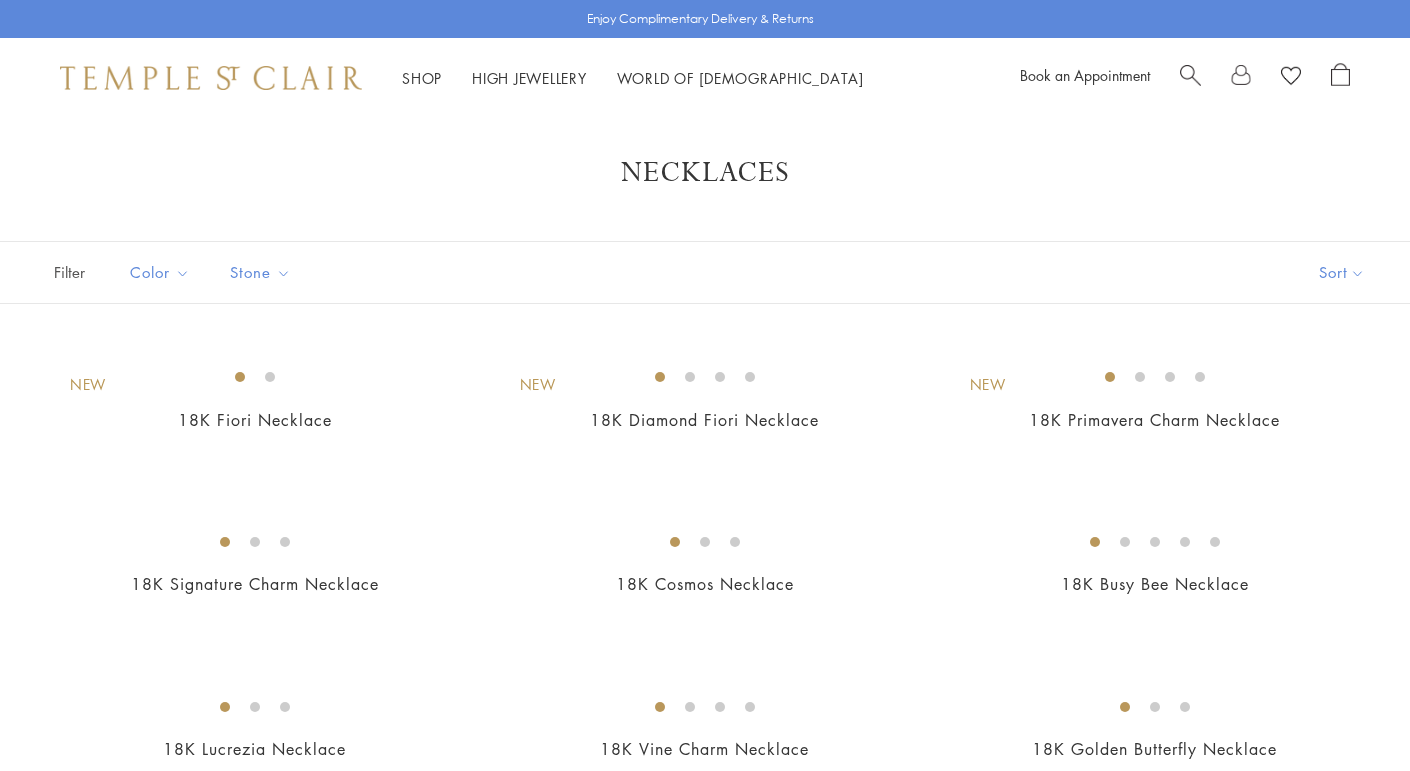 scroll, scrollTop: 42, scrollLeft: 0, axis: vertical 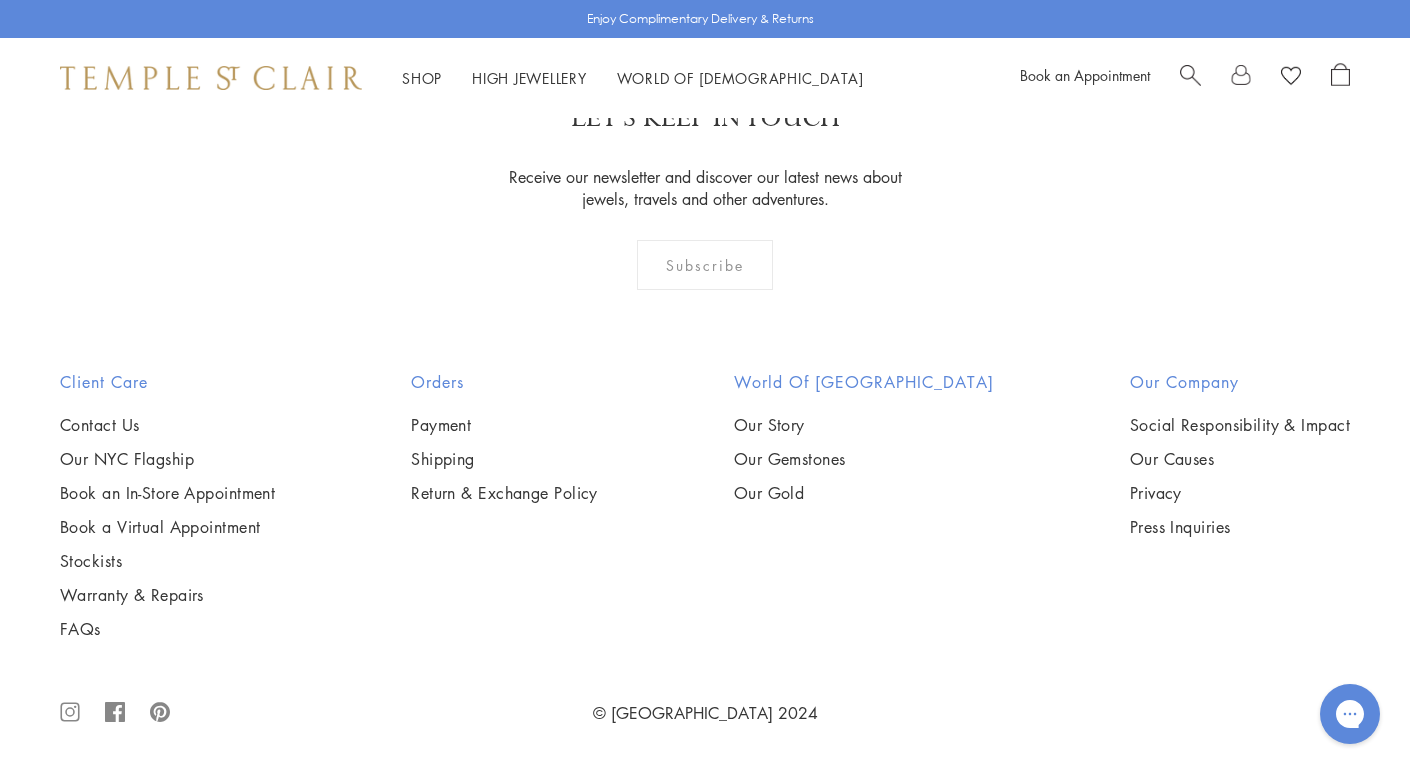 click at bounding box center [0, 0] 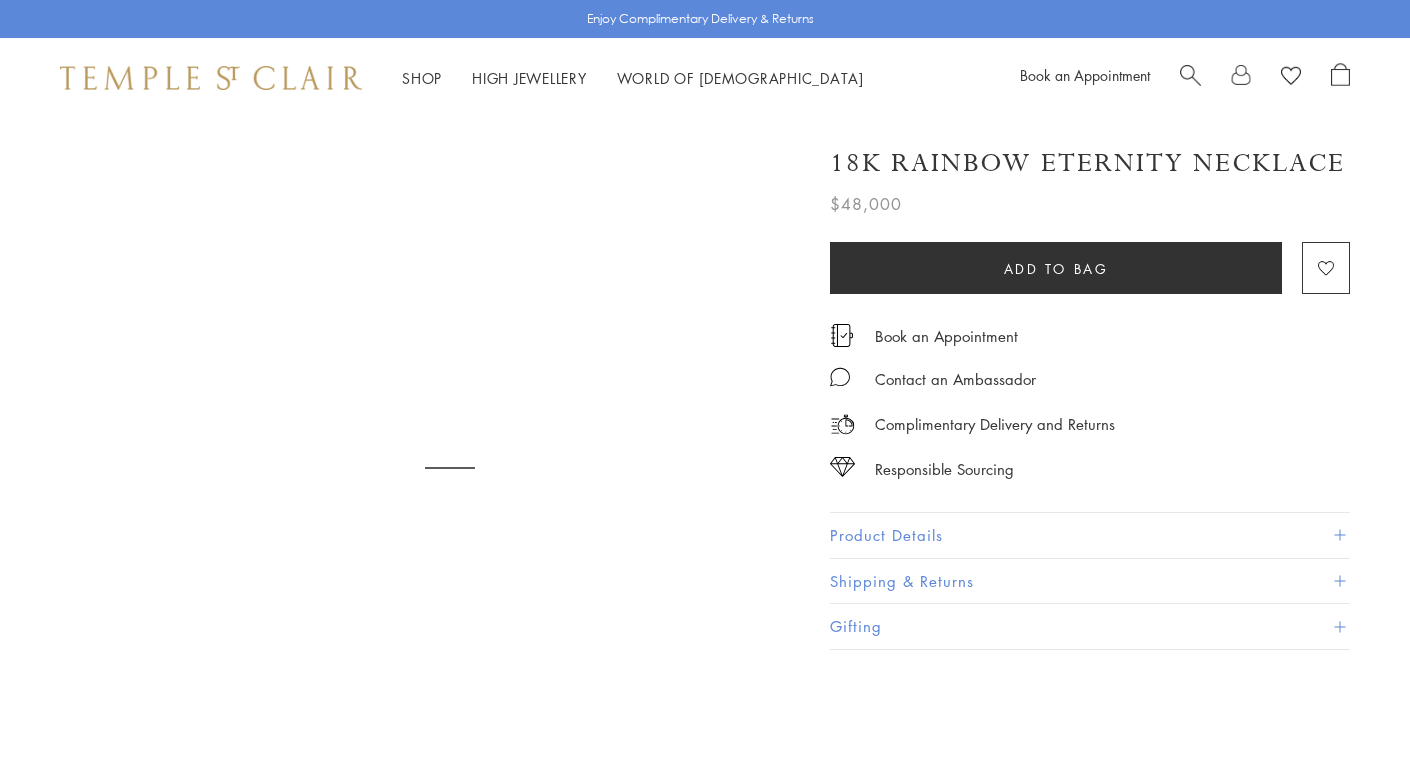 scroll, scrollTop: 0, scrollLeft: 0, axis: both 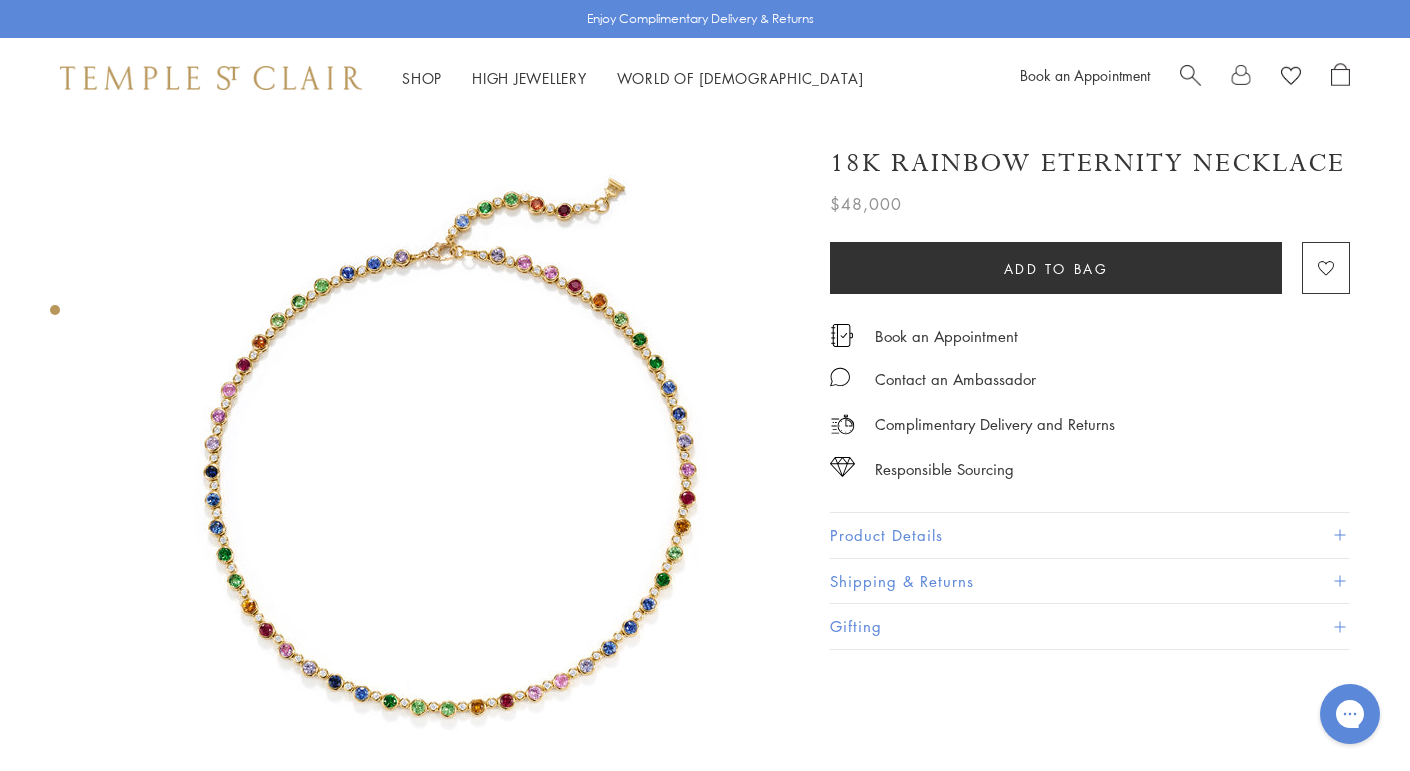 click at bounding box center [450, 468] 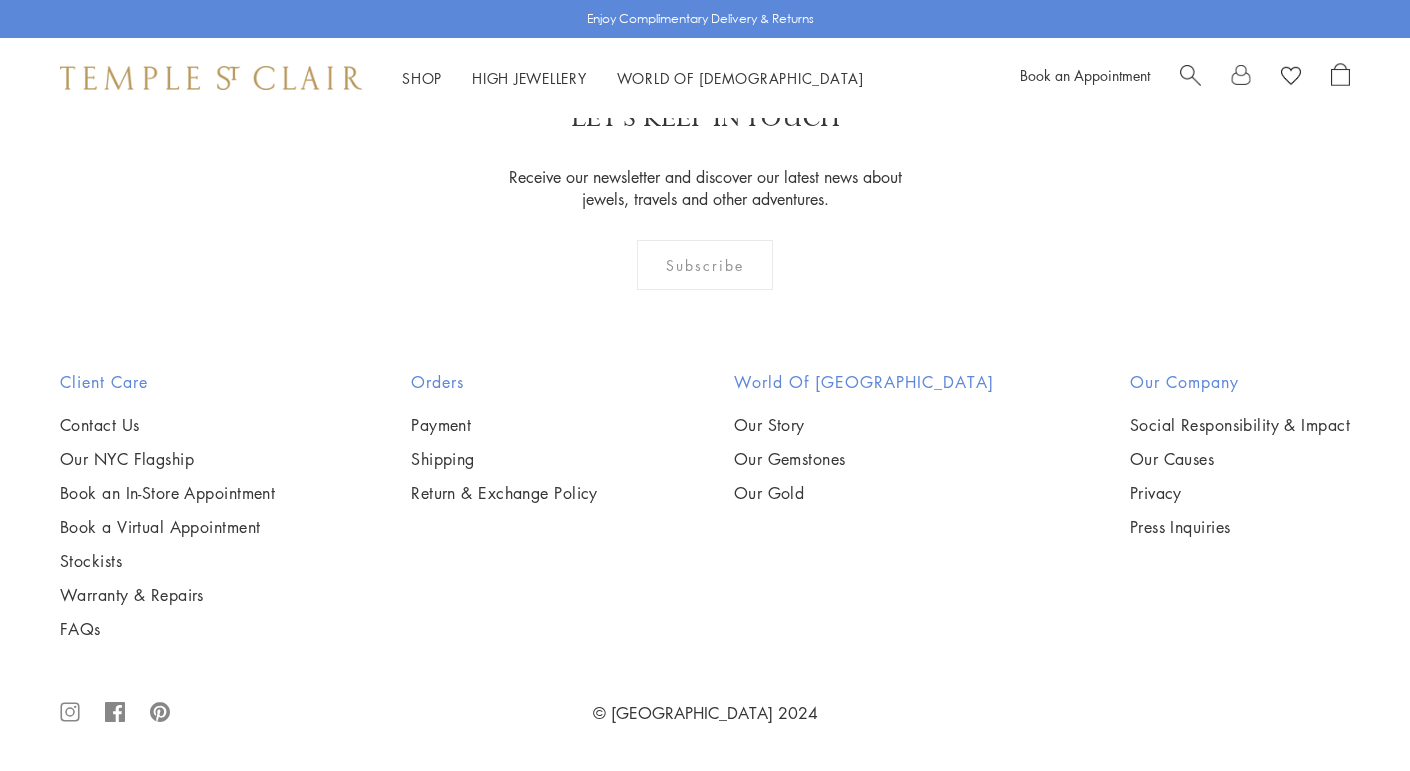 scroll, scrollTop: 4489, scrollLeft: 0, axis: vertical 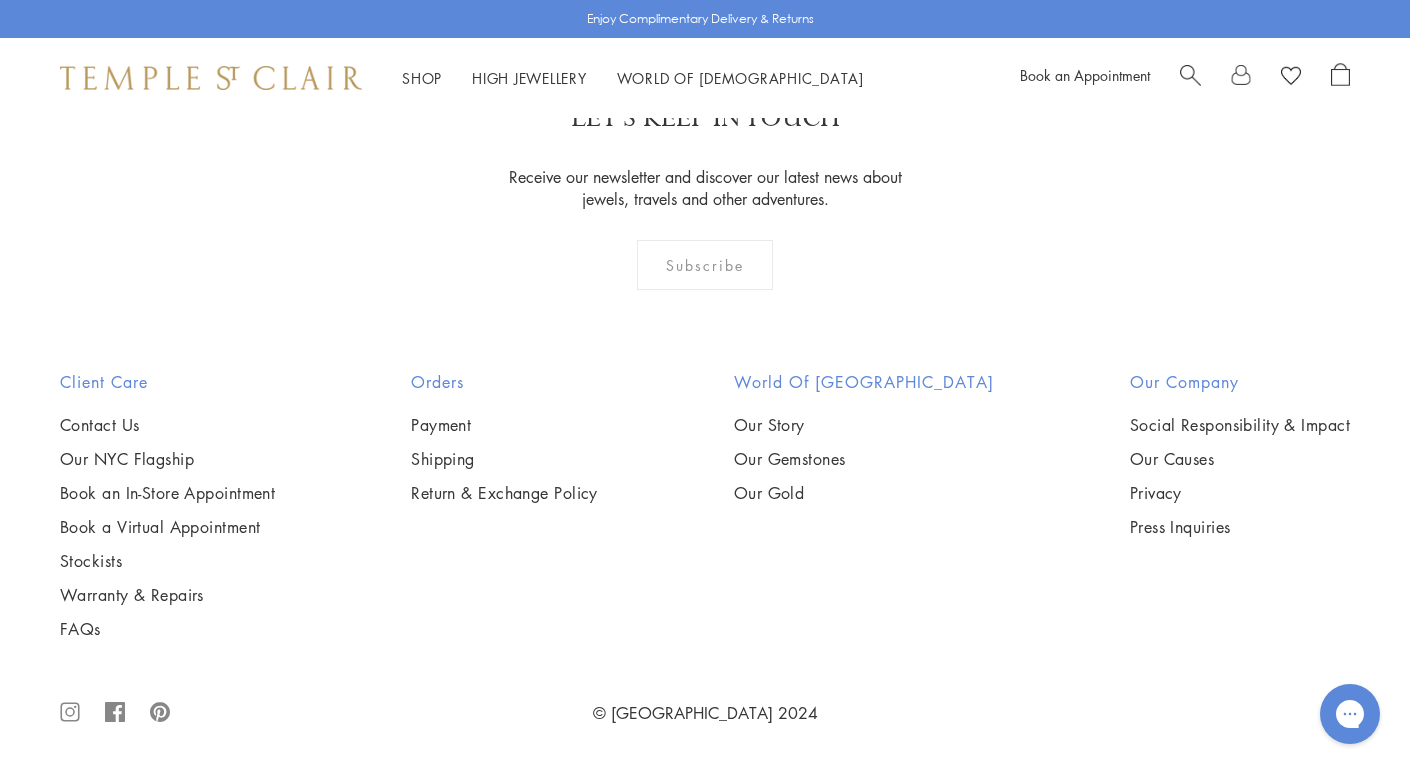 click at bounding box center (0, 0) 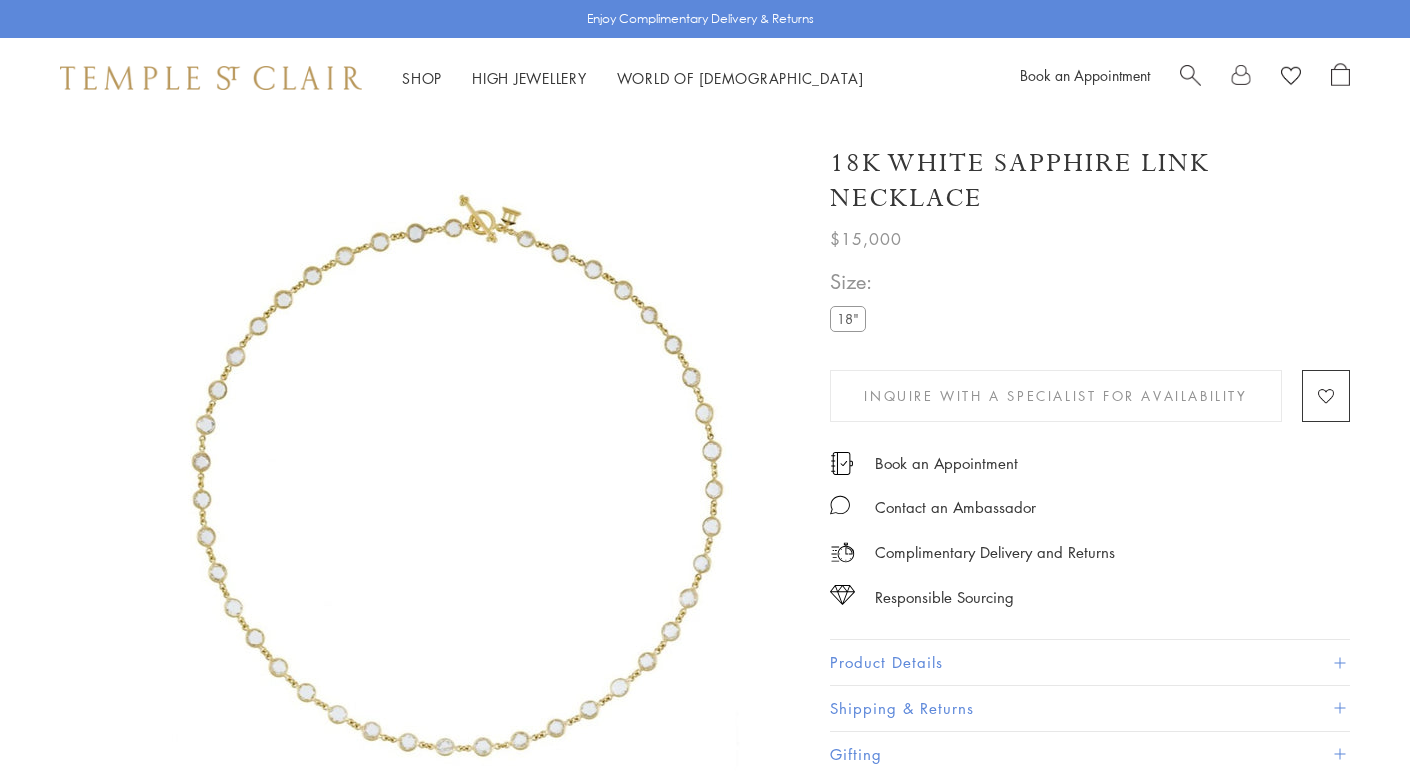 scroll, scrollTop: 0, scrollLeft: 0, axis: both 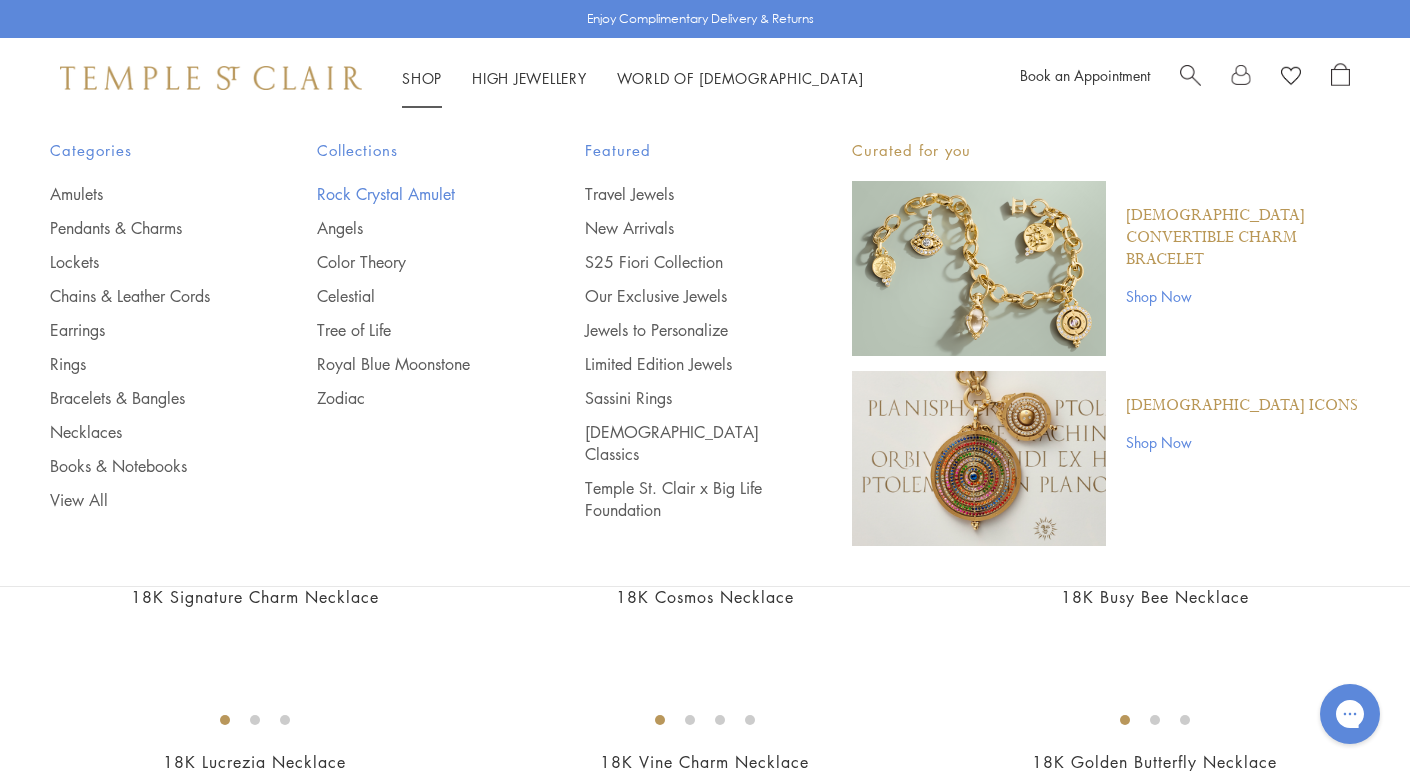 click on "Rock Crystal Amulet" at bounding box center [410, 194] 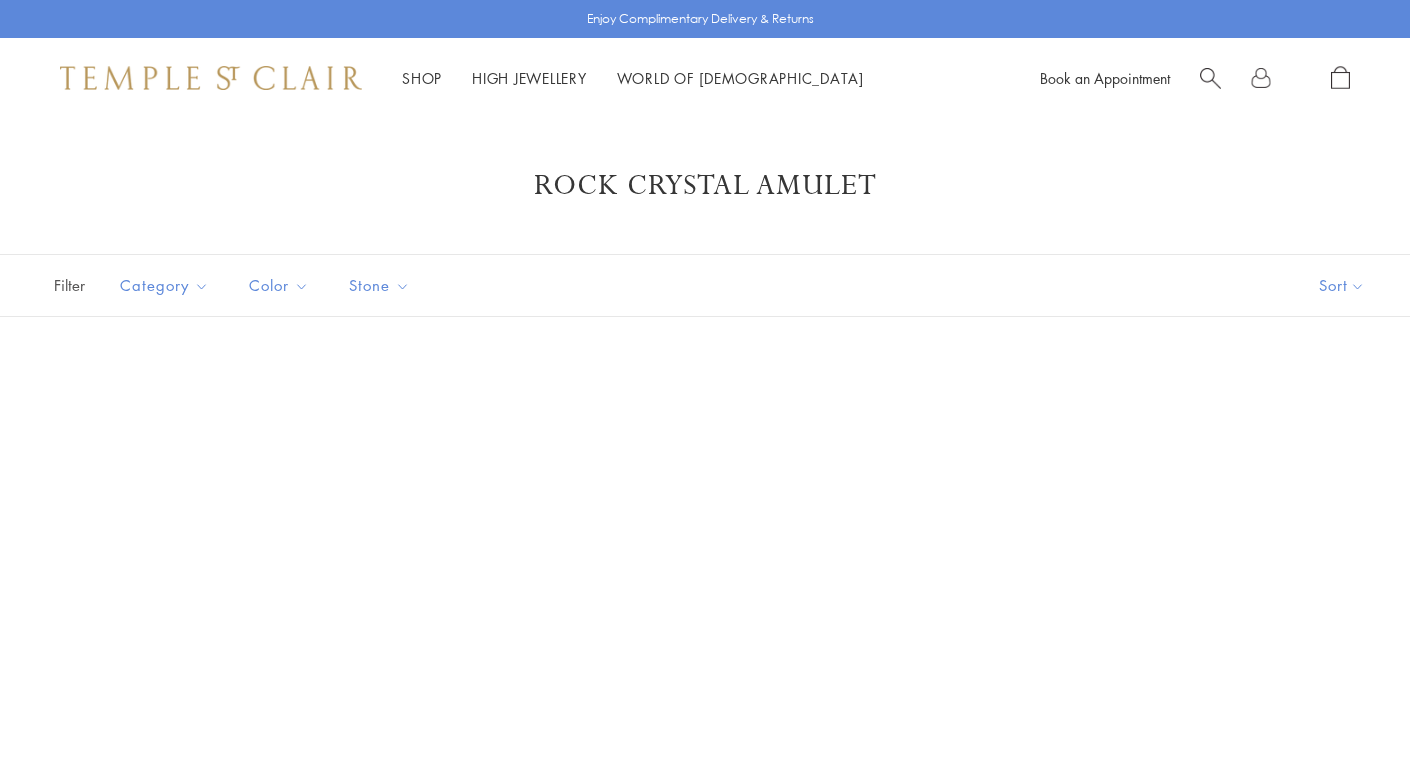 scroll, scrollTop: 0, scrollLeft: 0, axis: both 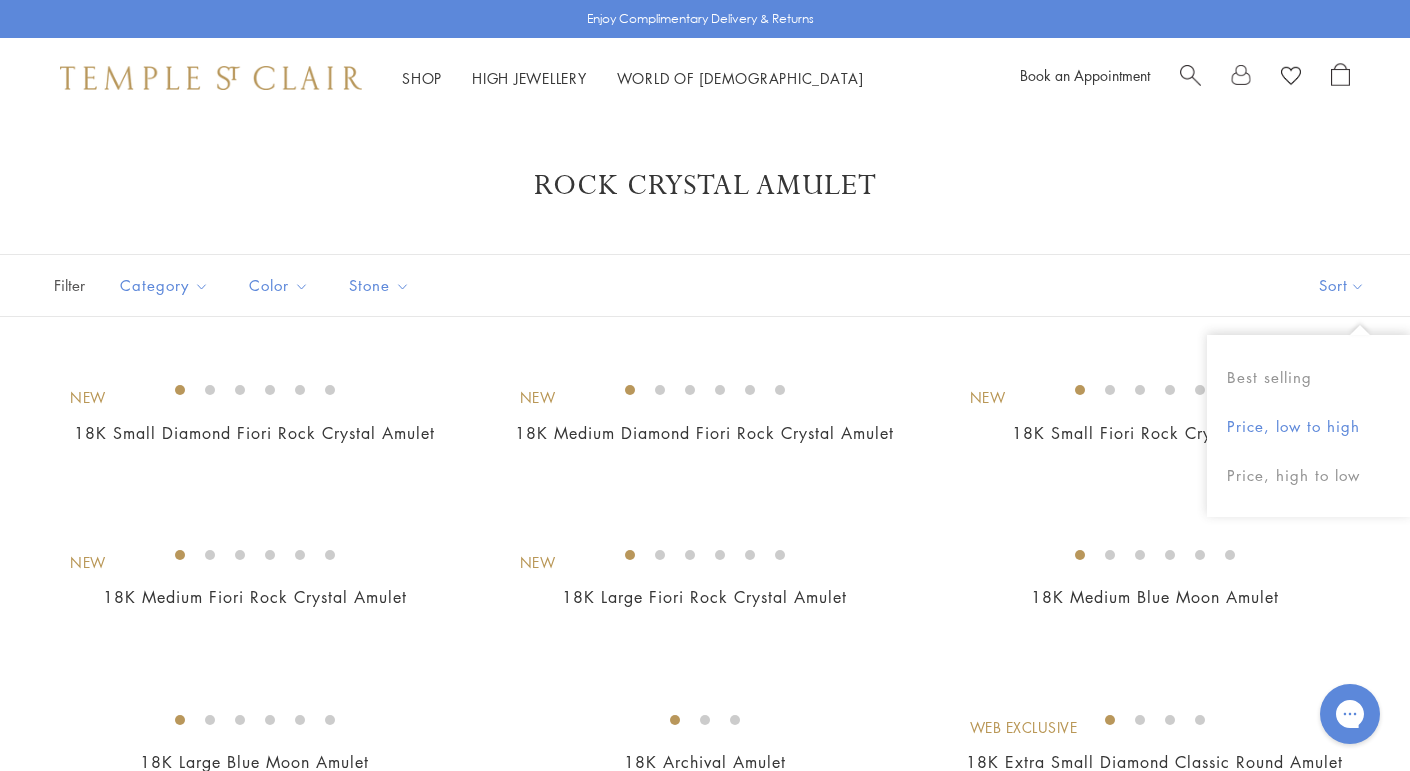 click on "Price, low to high" at bounding box center (1308, 426) 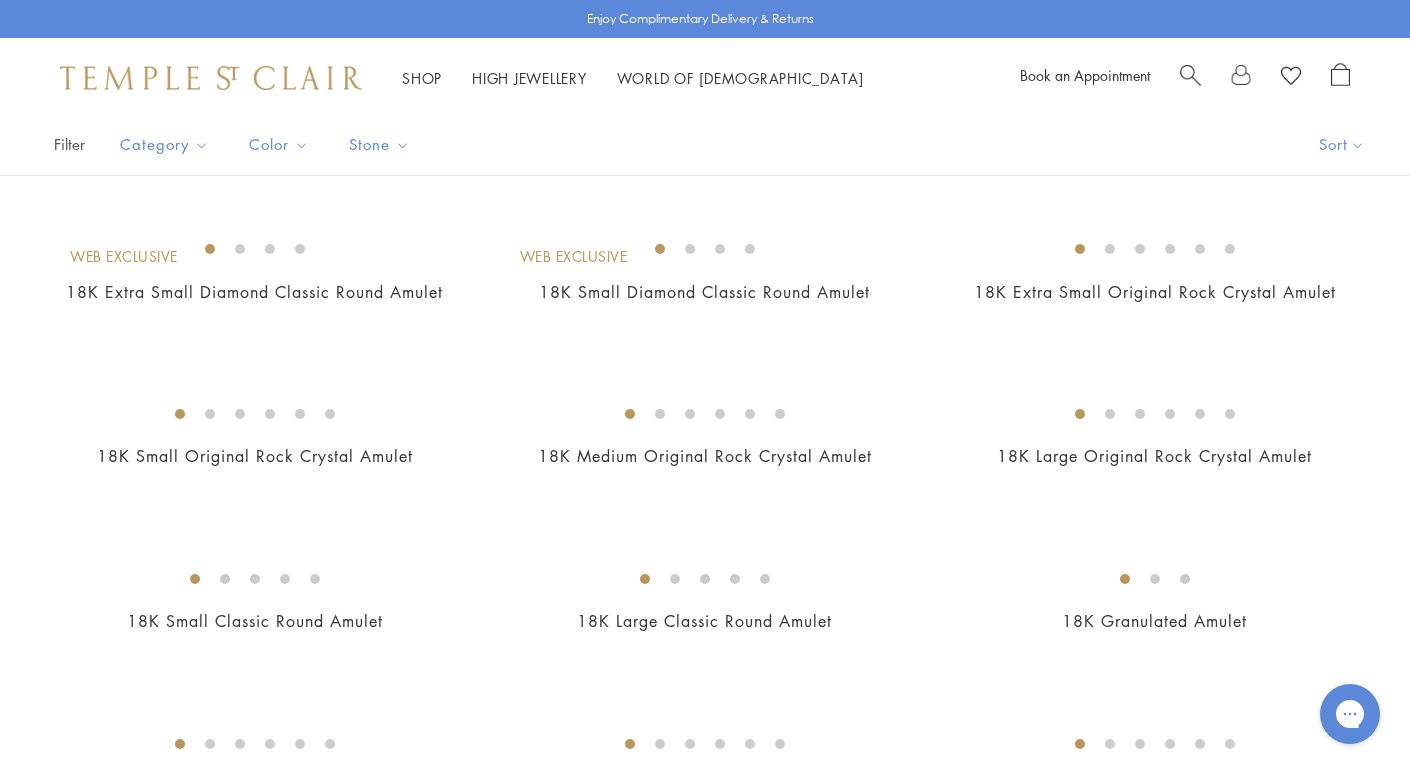 scroll, scrollTop: 208, scrollLeft: 0, axis: vertical 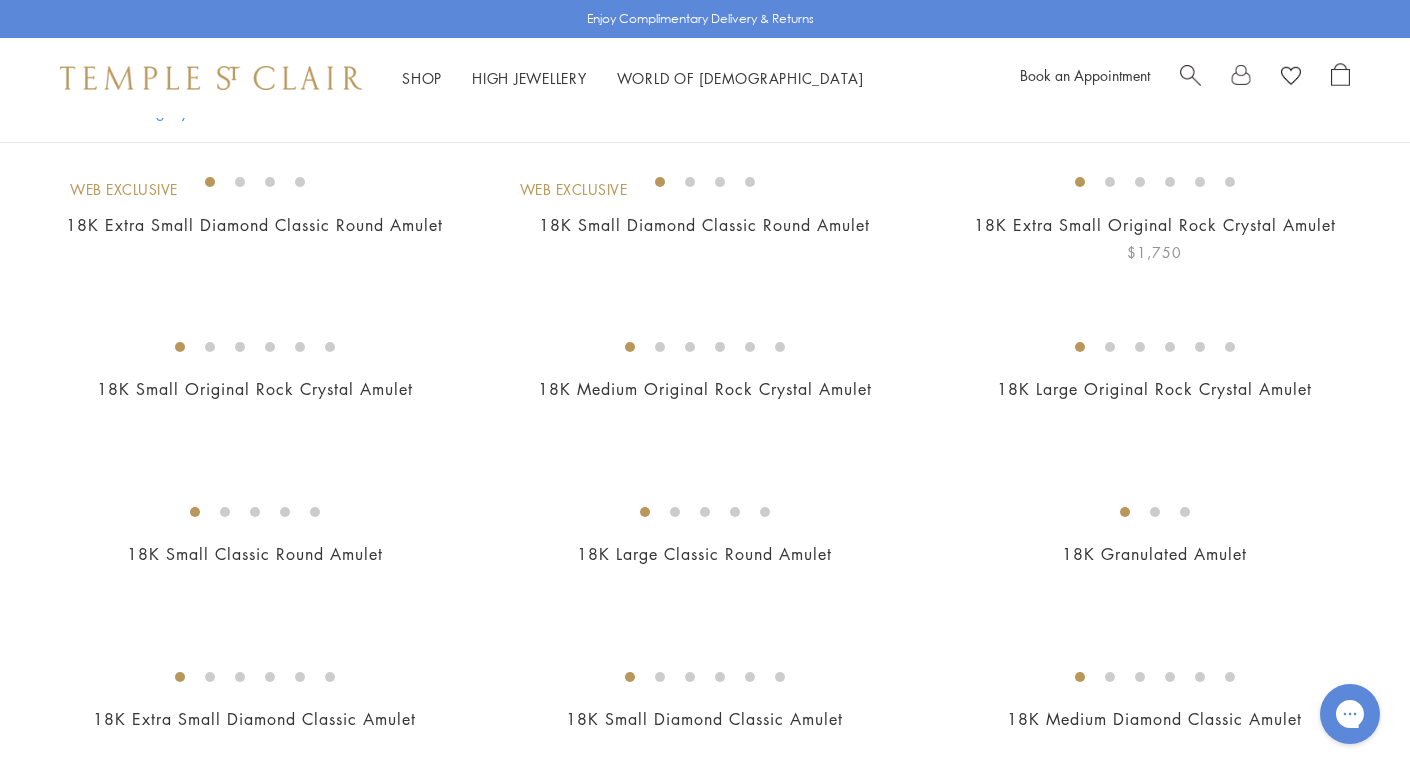 click at bounding box center (0, 0) 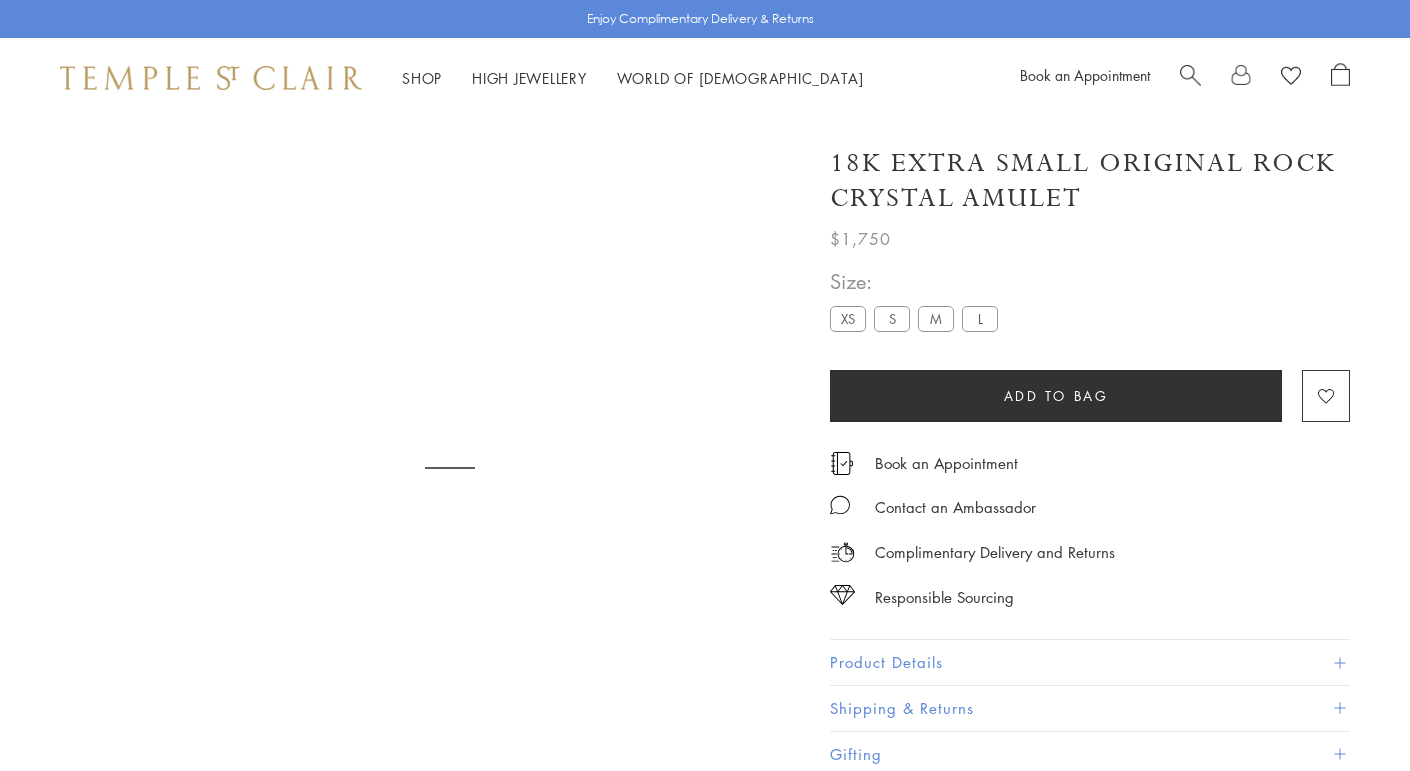 scroll, scrollTop: 0, scrollLeft: 0, axis: both 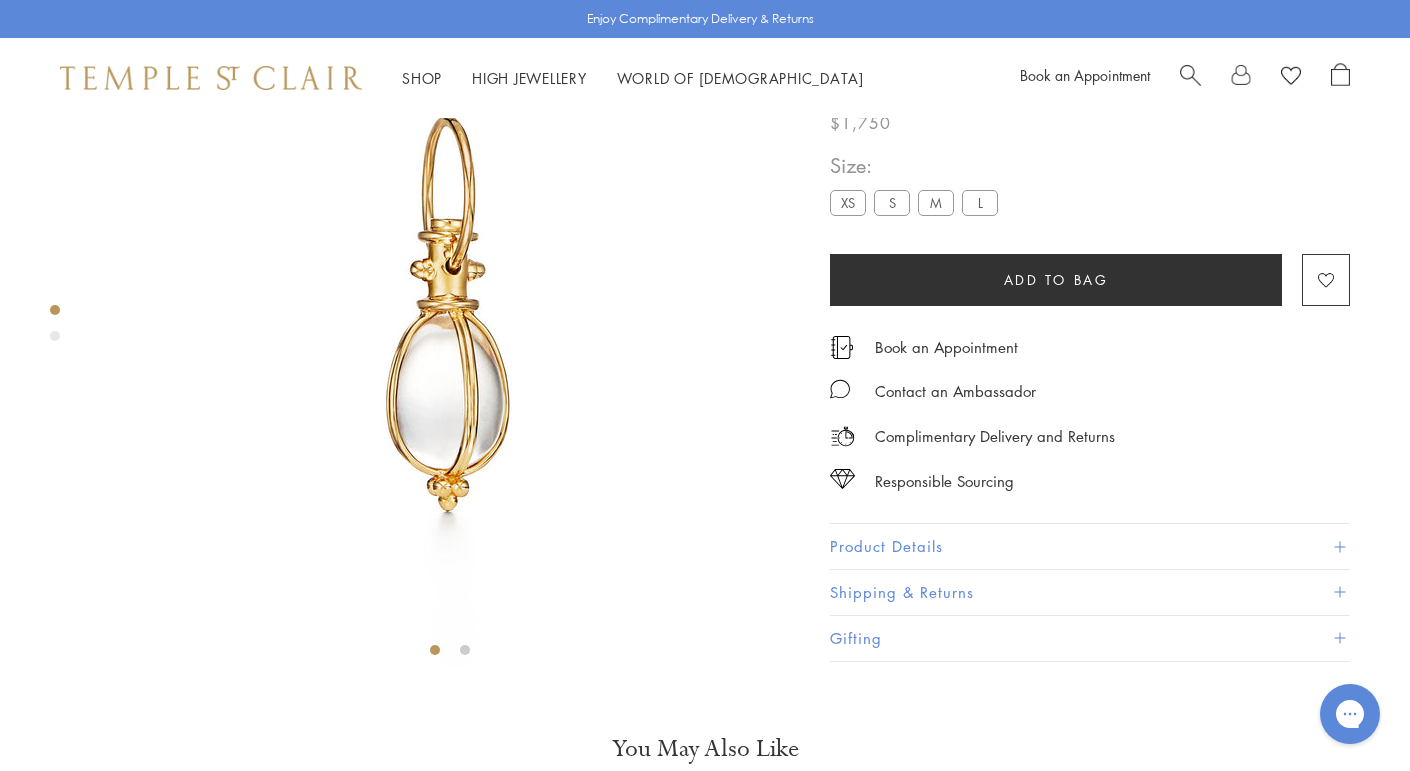 click on "Product Details" at bounding box center [1090, 547] 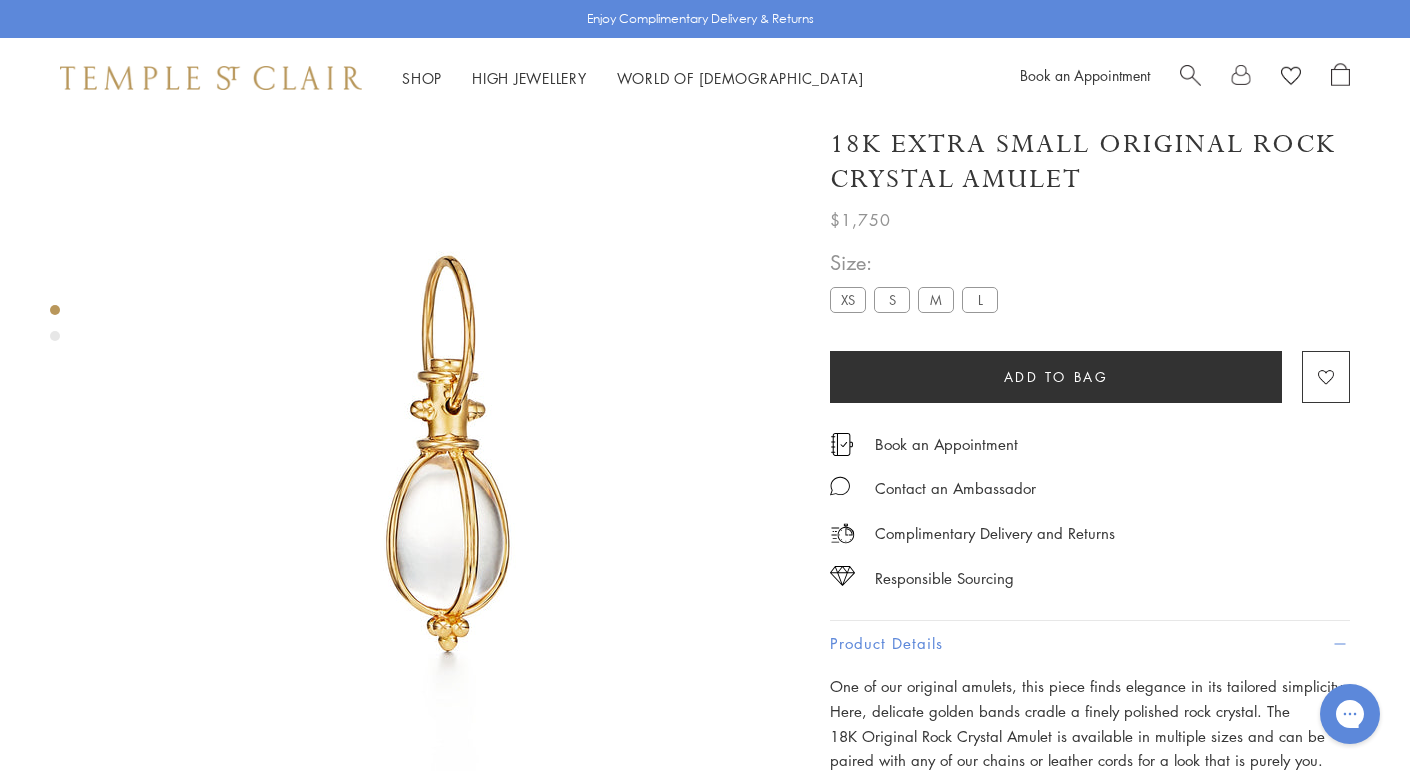 scroll, scrollTop: 6, scrollLeft: 0, axis: vertical 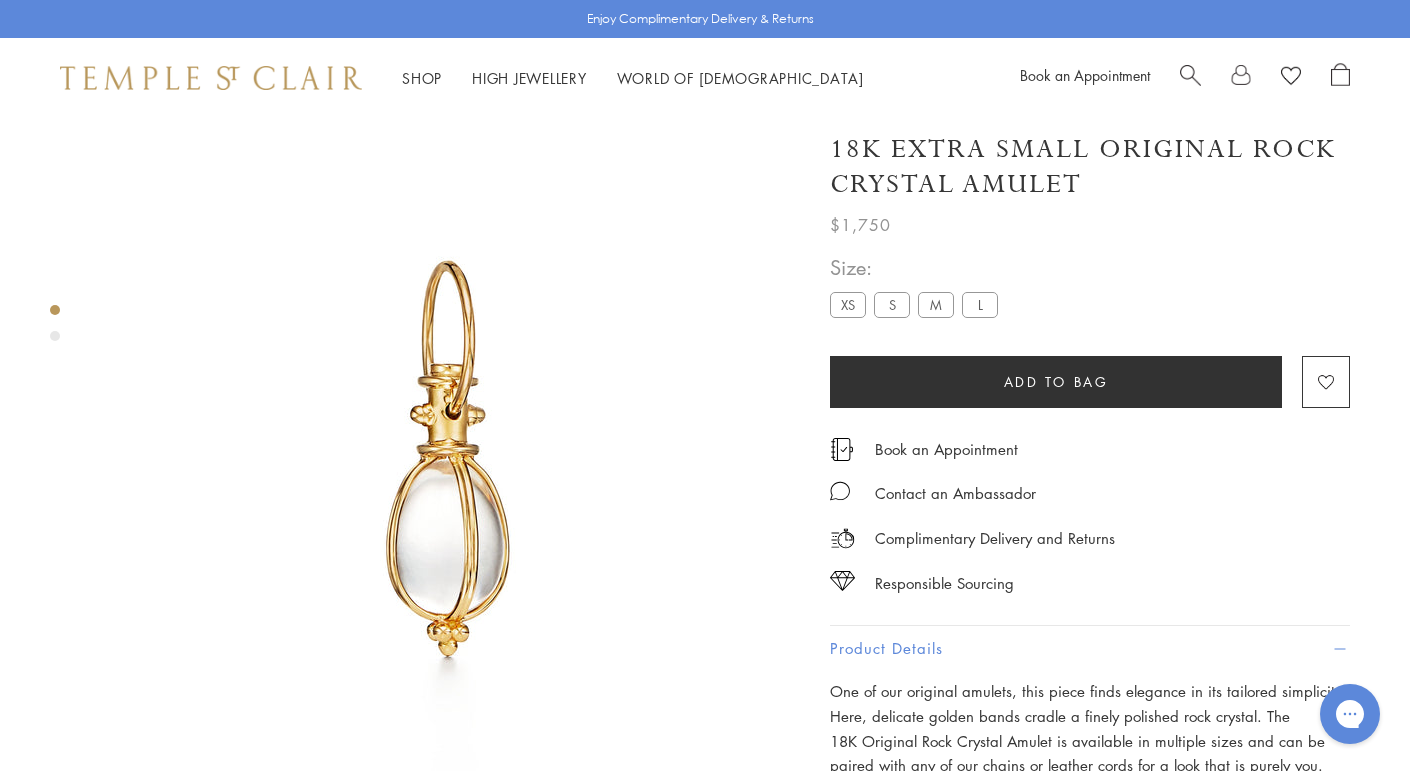 click on "S" at bounding box center [892, 304] 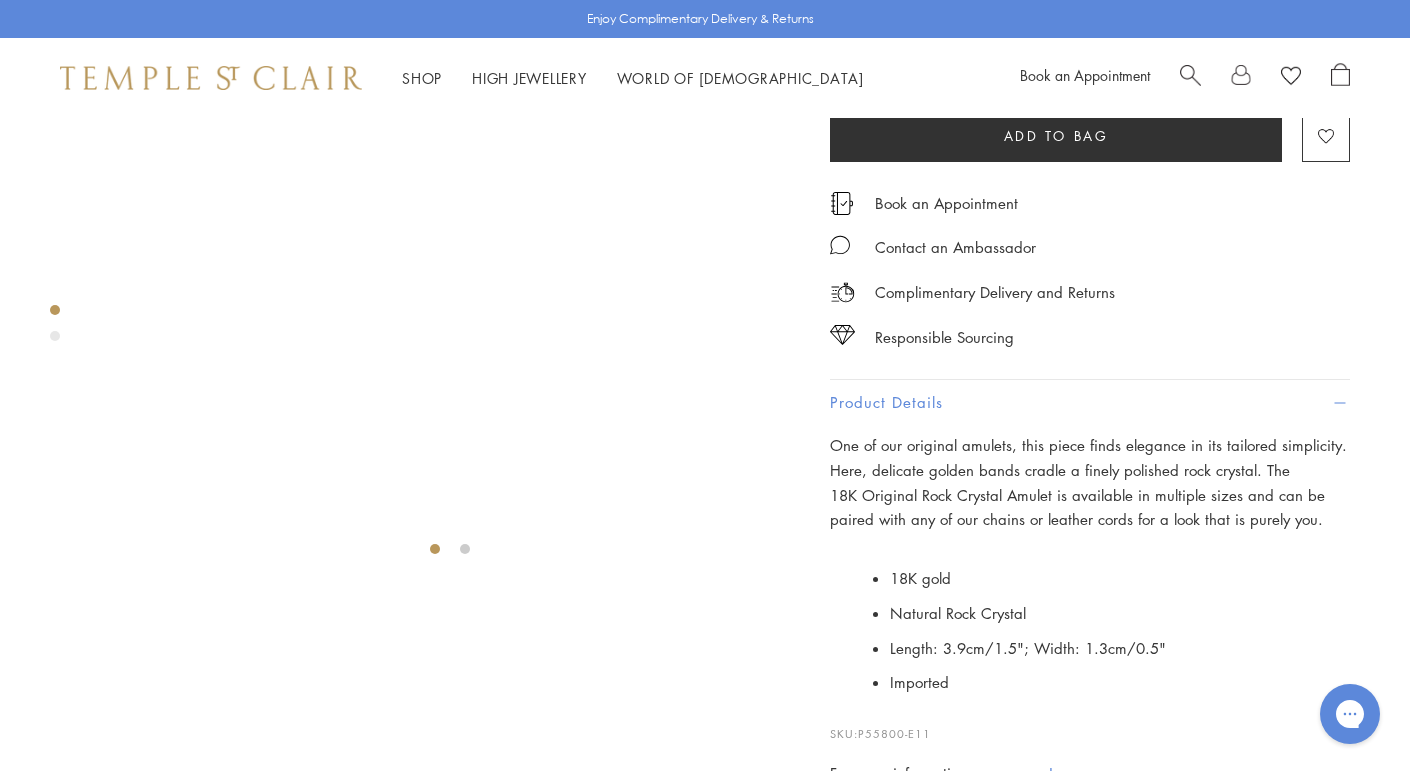 scroll, scrollTop: 251, scrollLeft: 0, axis: vertical 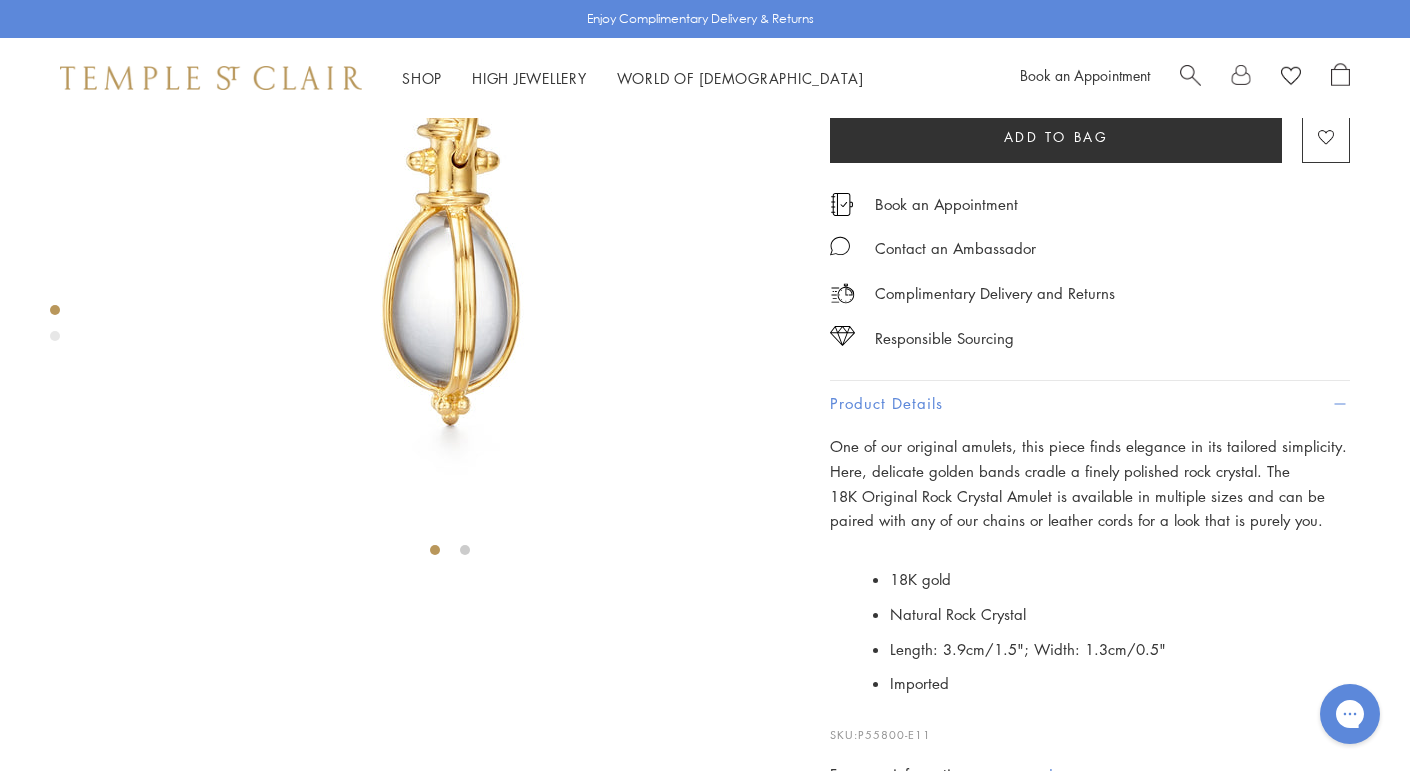 click on "M" at bounding box center [936, 59] 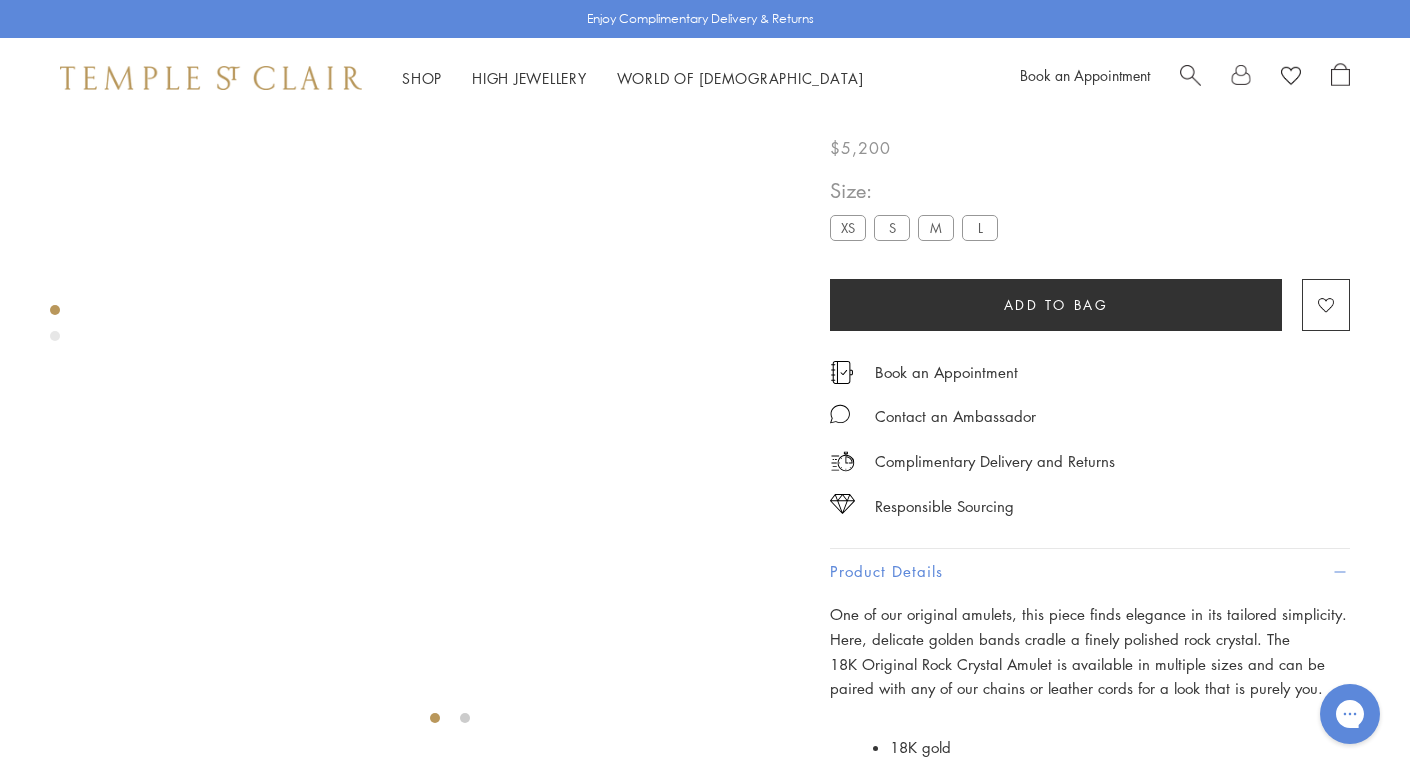 scroll, scrollTop: 76, scrollLeft: 0, axis: vertical 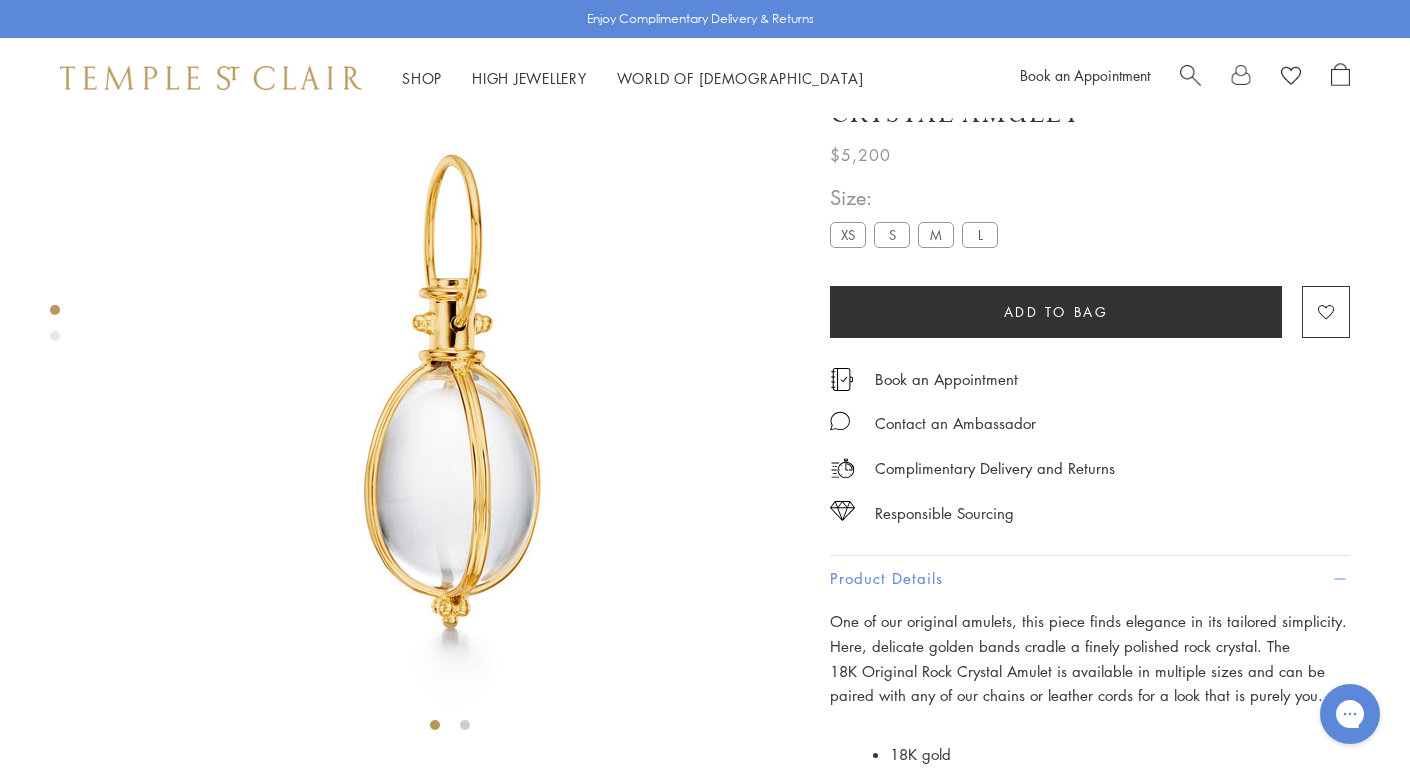 click on "XS" at bounding box center (848, 234) 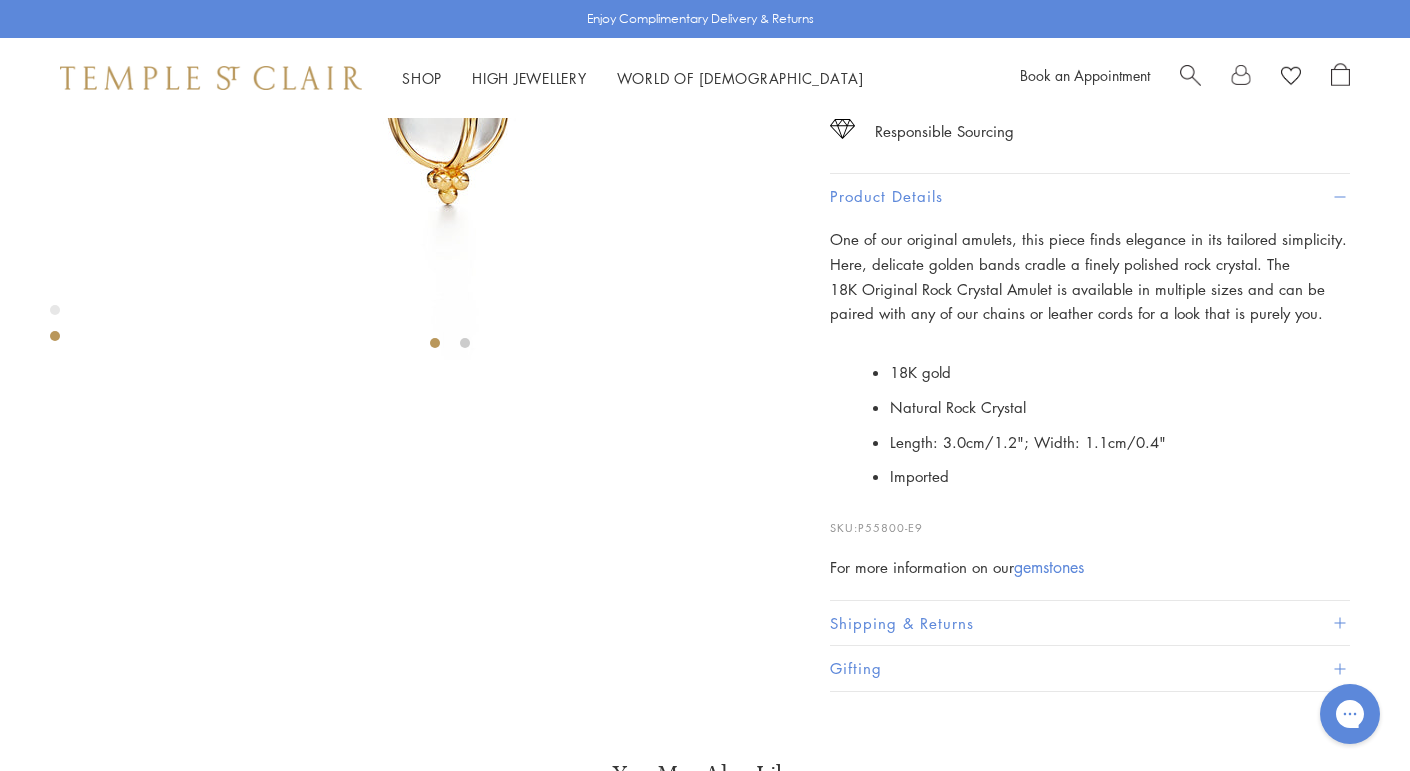scroll, scrollTop: 0, scrollLeft: 0, axis: both 